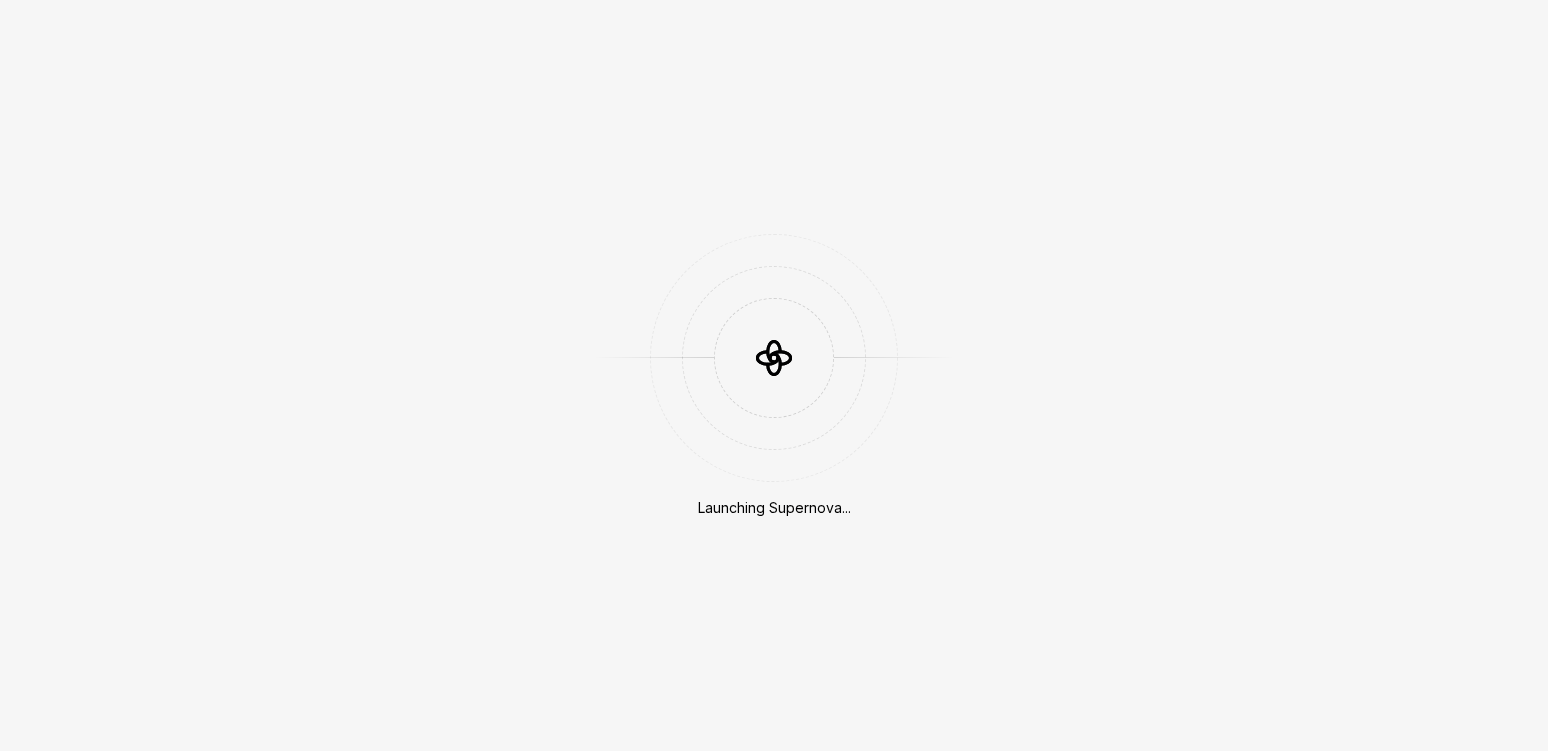 scroll, scrollTop: 0, scrollLeft: 0, axis: both 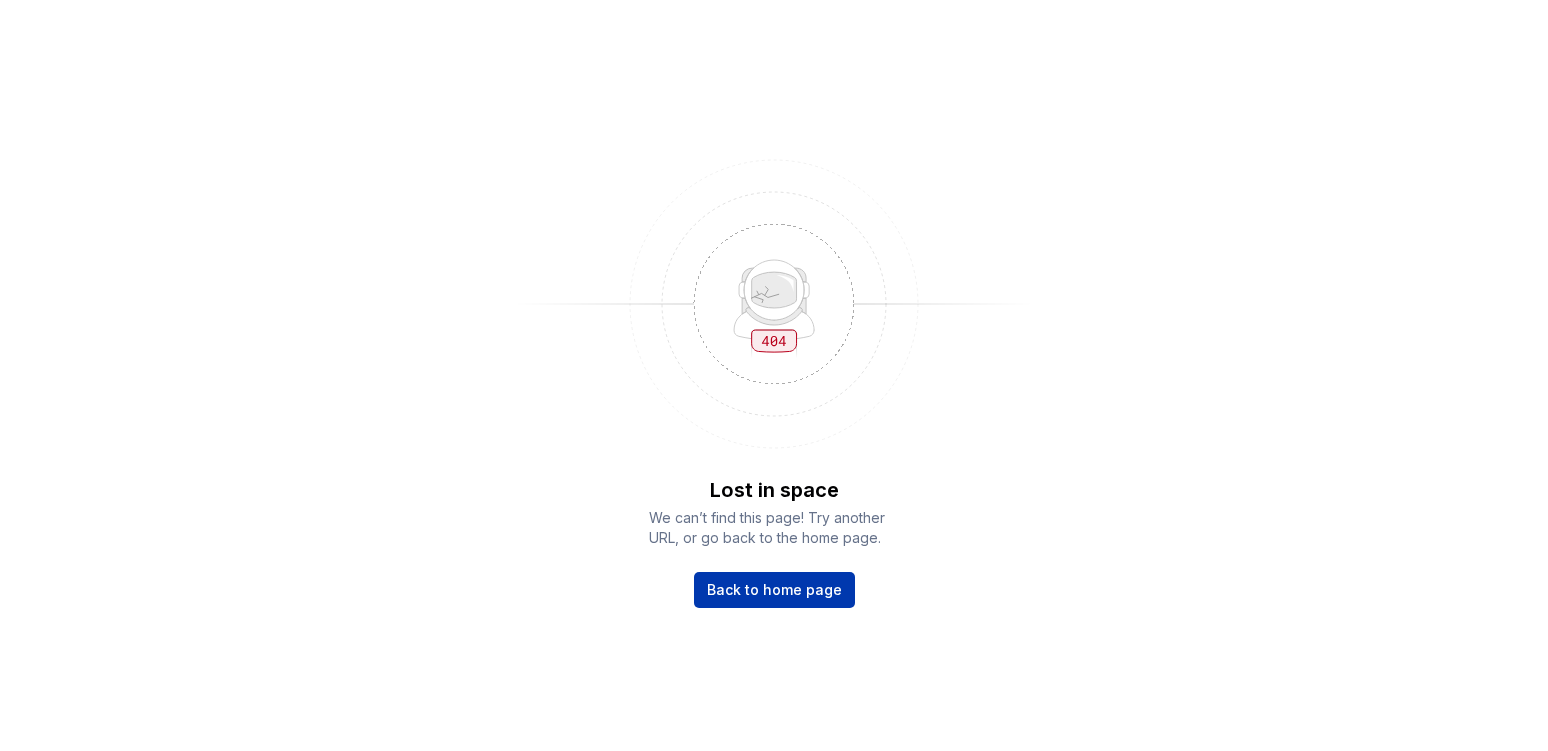 click on "Back to home page" at bounding box center [774, 590] 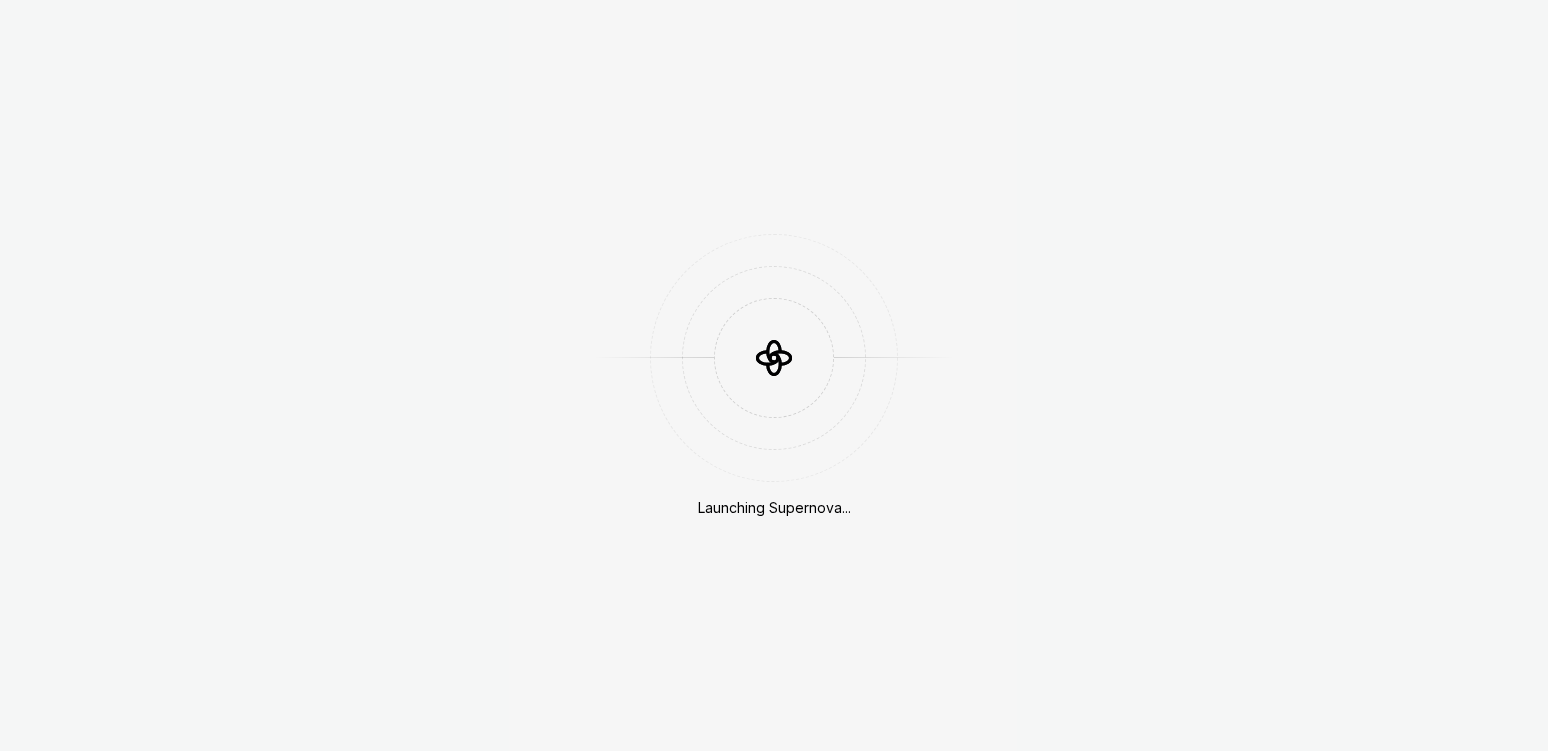 scroll, scrollTop: 0, scrollLeft: 0, axis: both 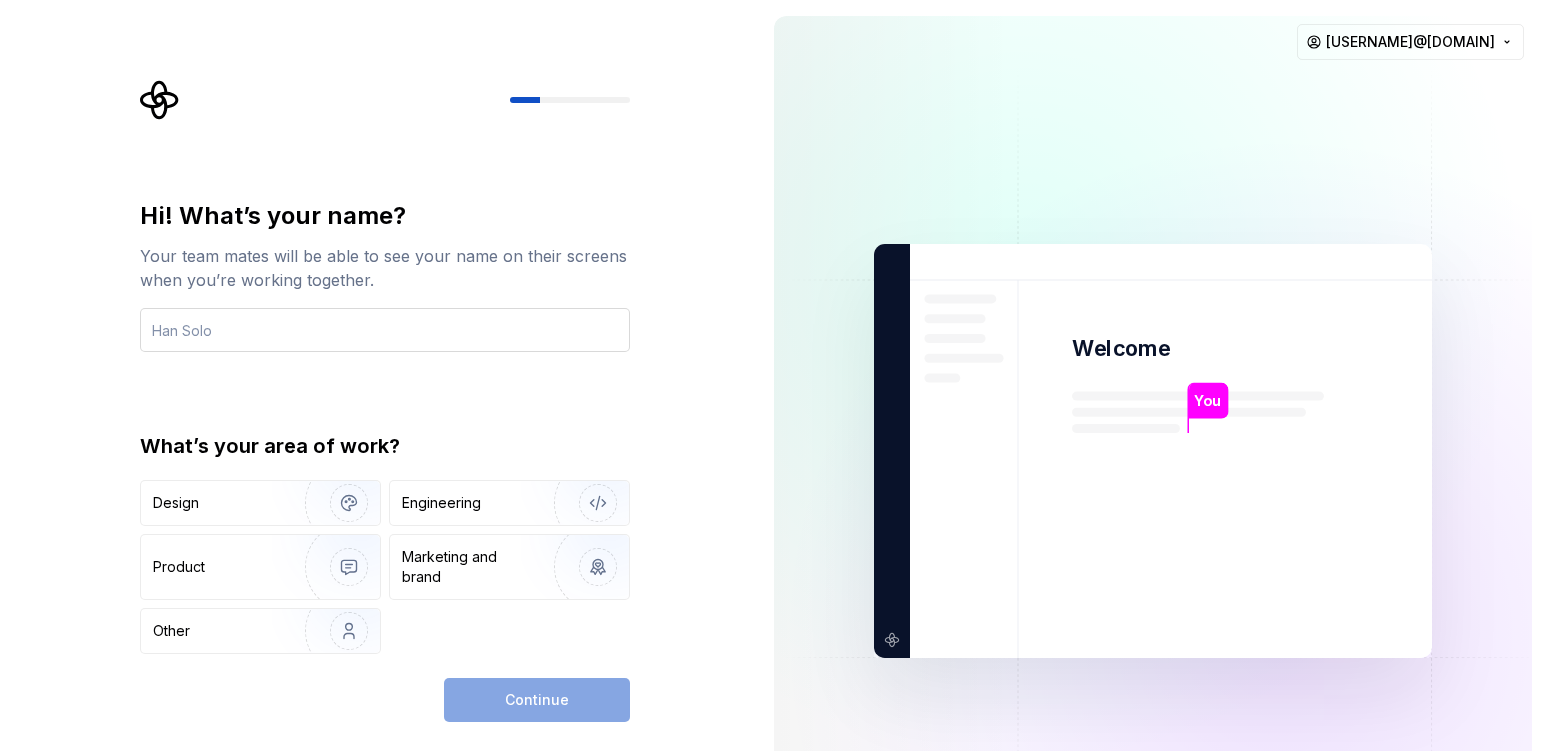 click at bounding box center [385, 330] 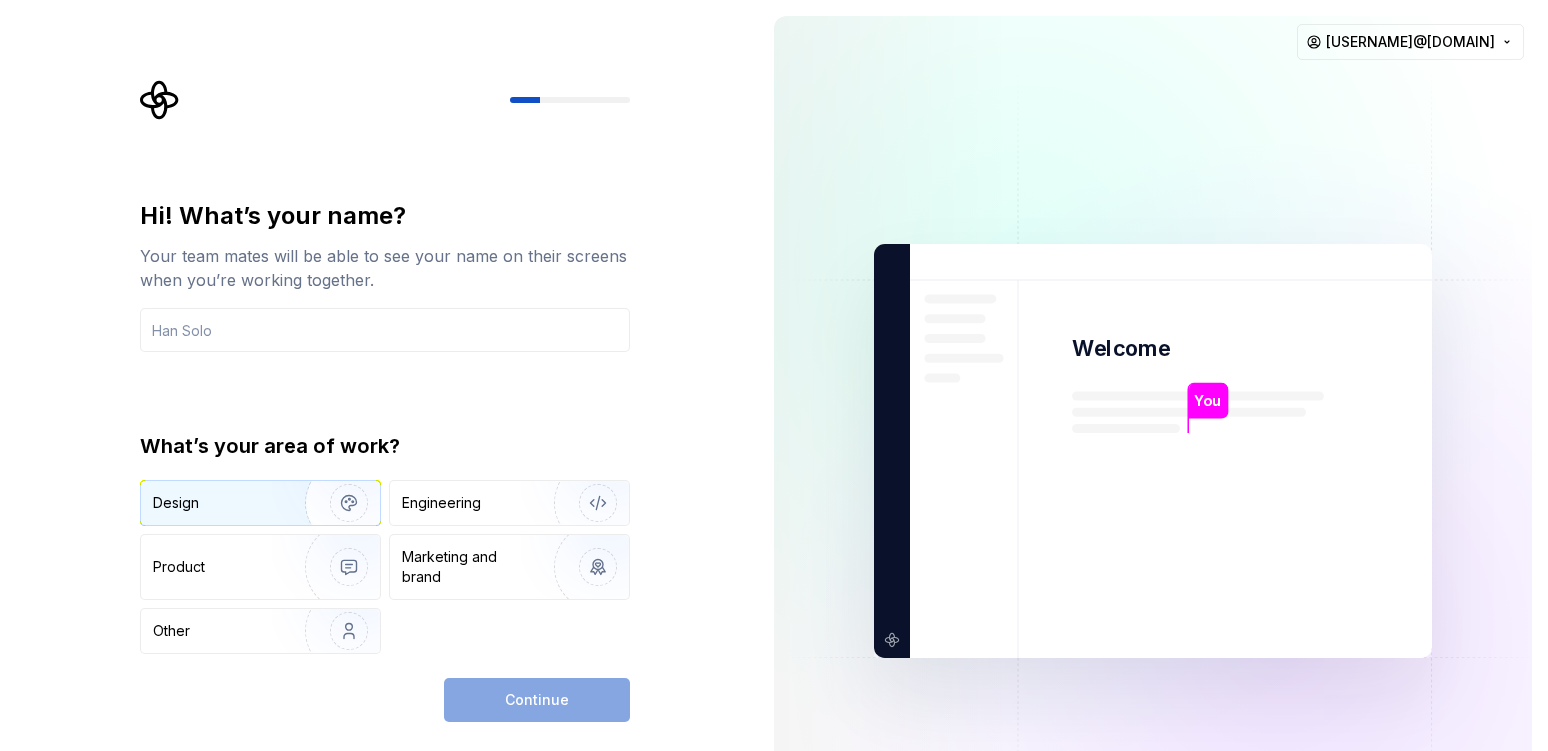 click on "Design" at bounding box center [216, 503] 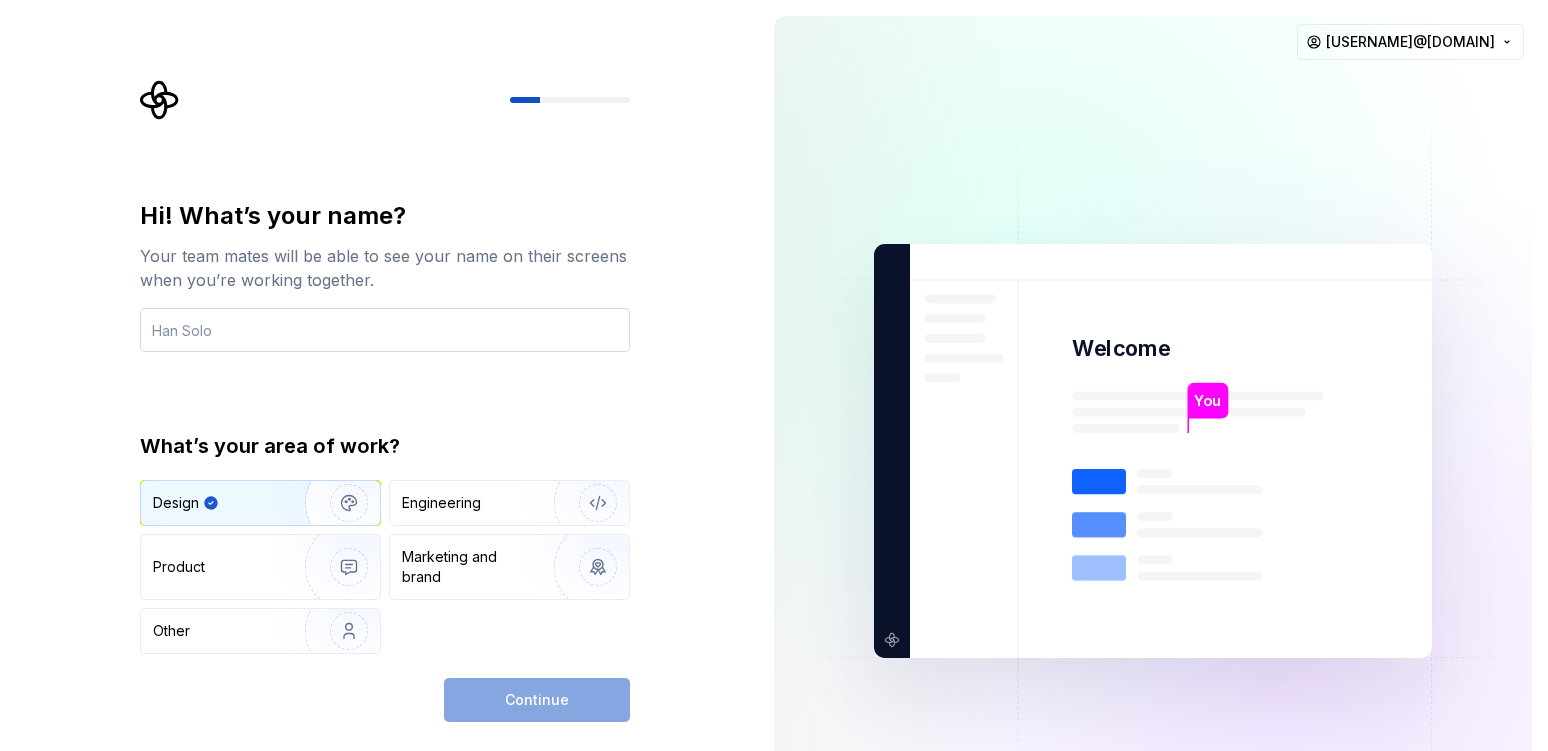 click at bounding box center [385, 330] 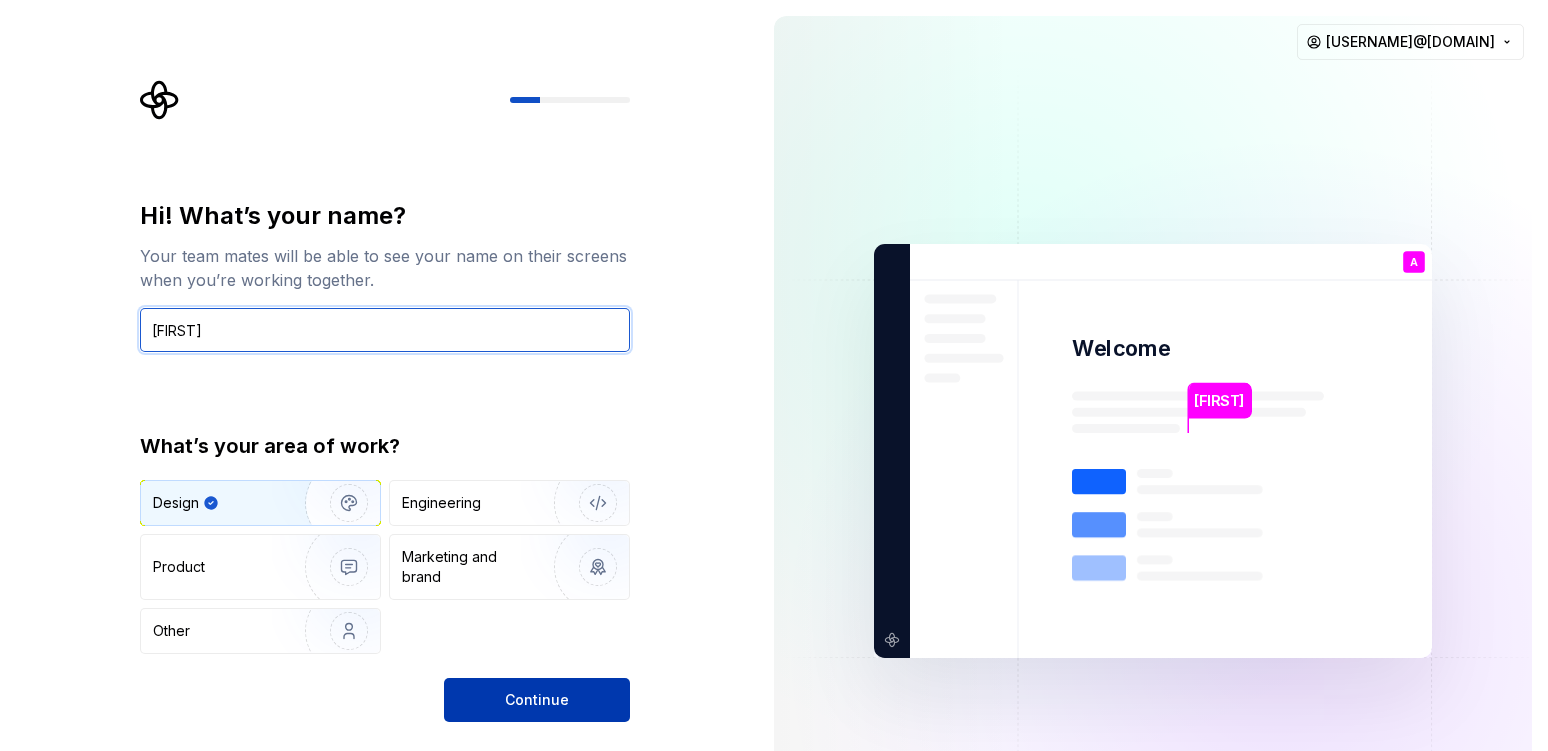 type on "[FIRST]" 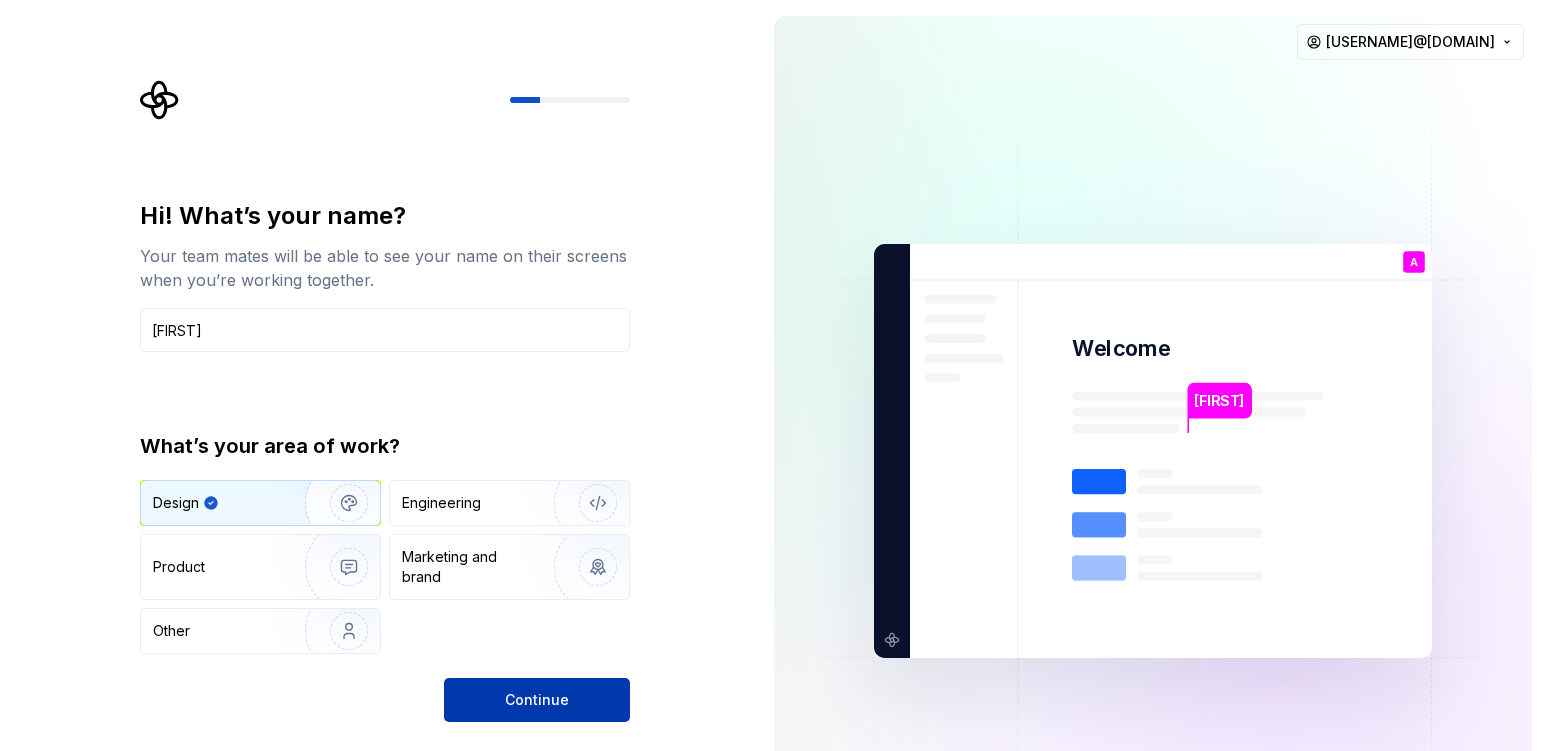 click on "Continue" at bounding box center (537, 700) 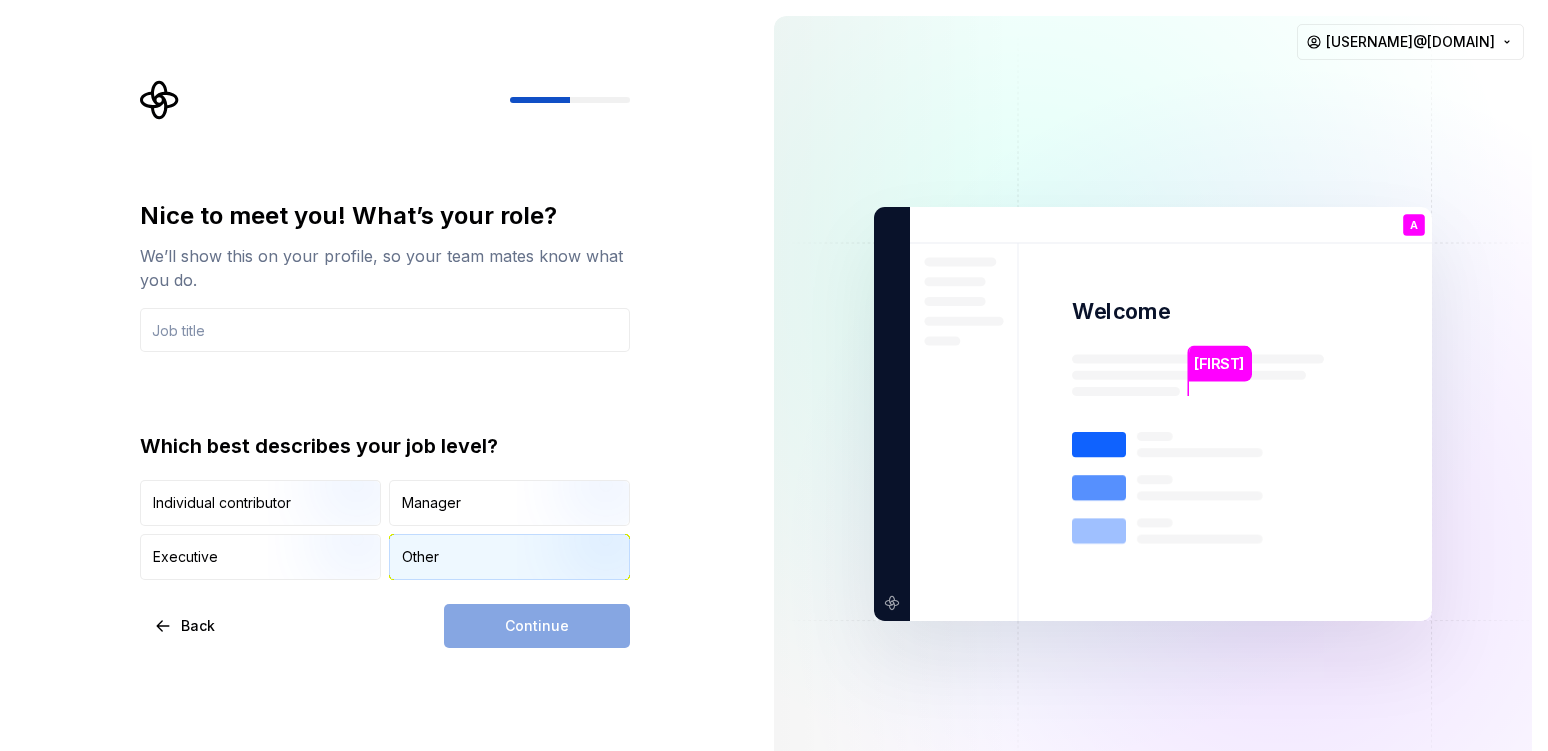click on "Other" at bounding box center [509, 557] 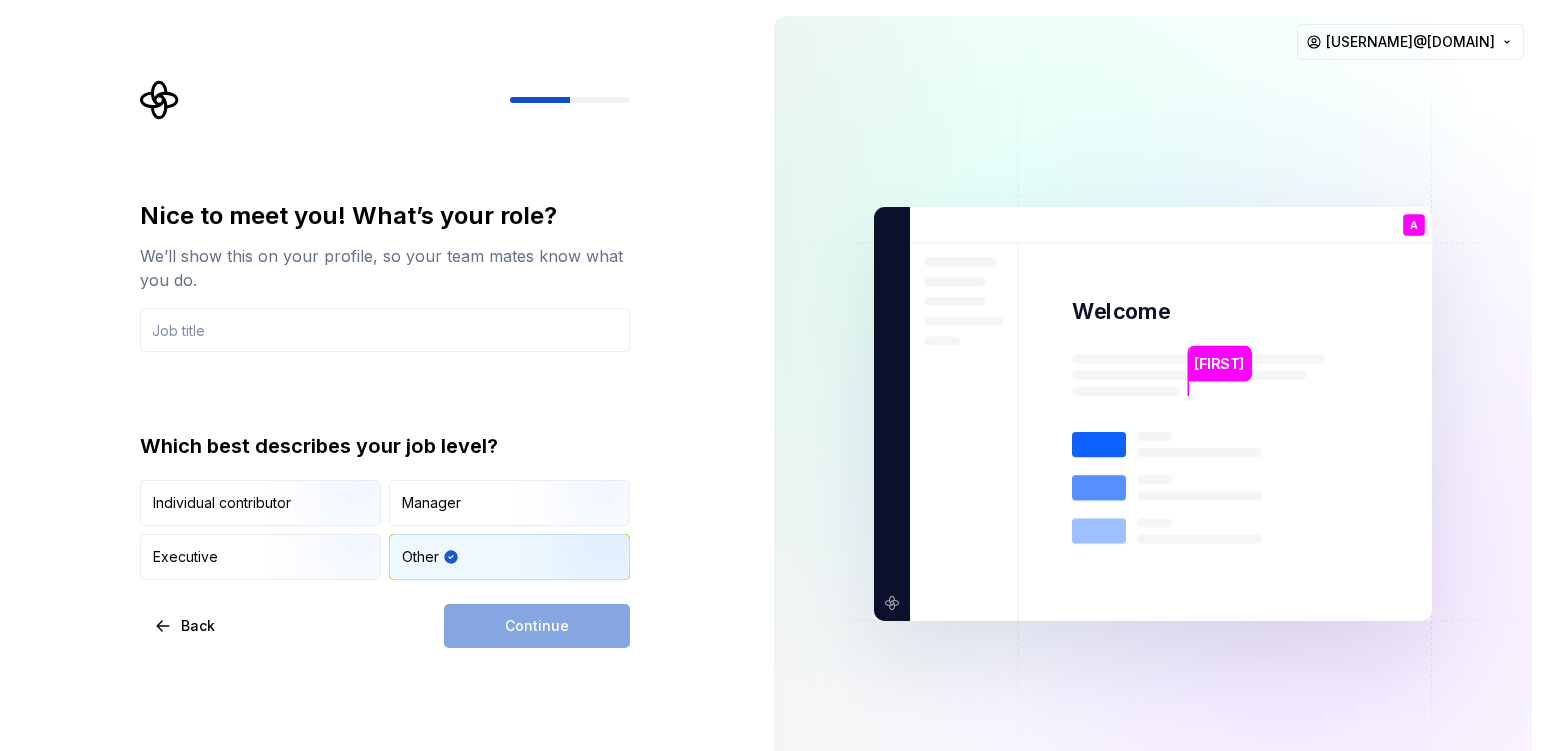 click on "Continue" at bounding box center [537, 626] 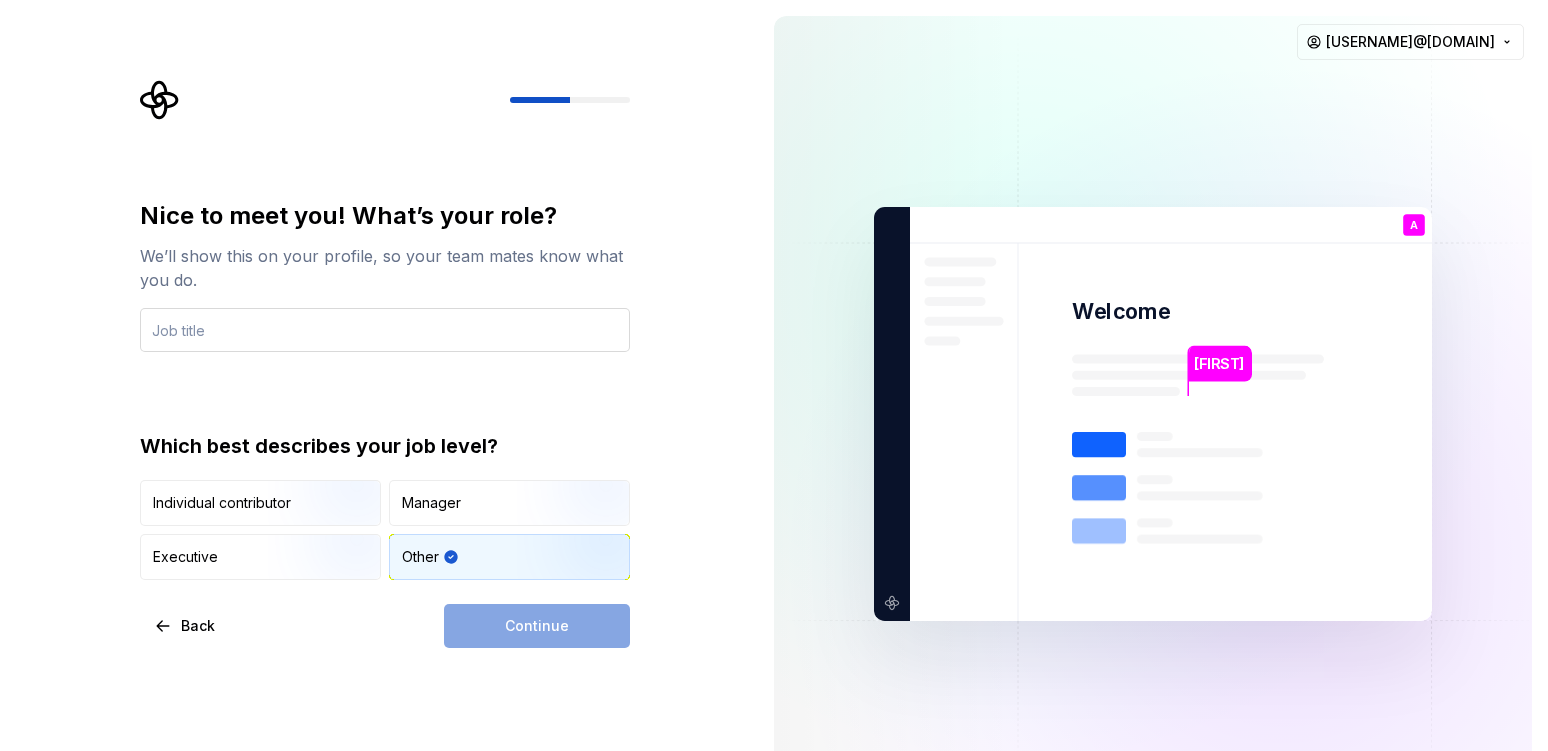 click at bounding box center (385, 330) 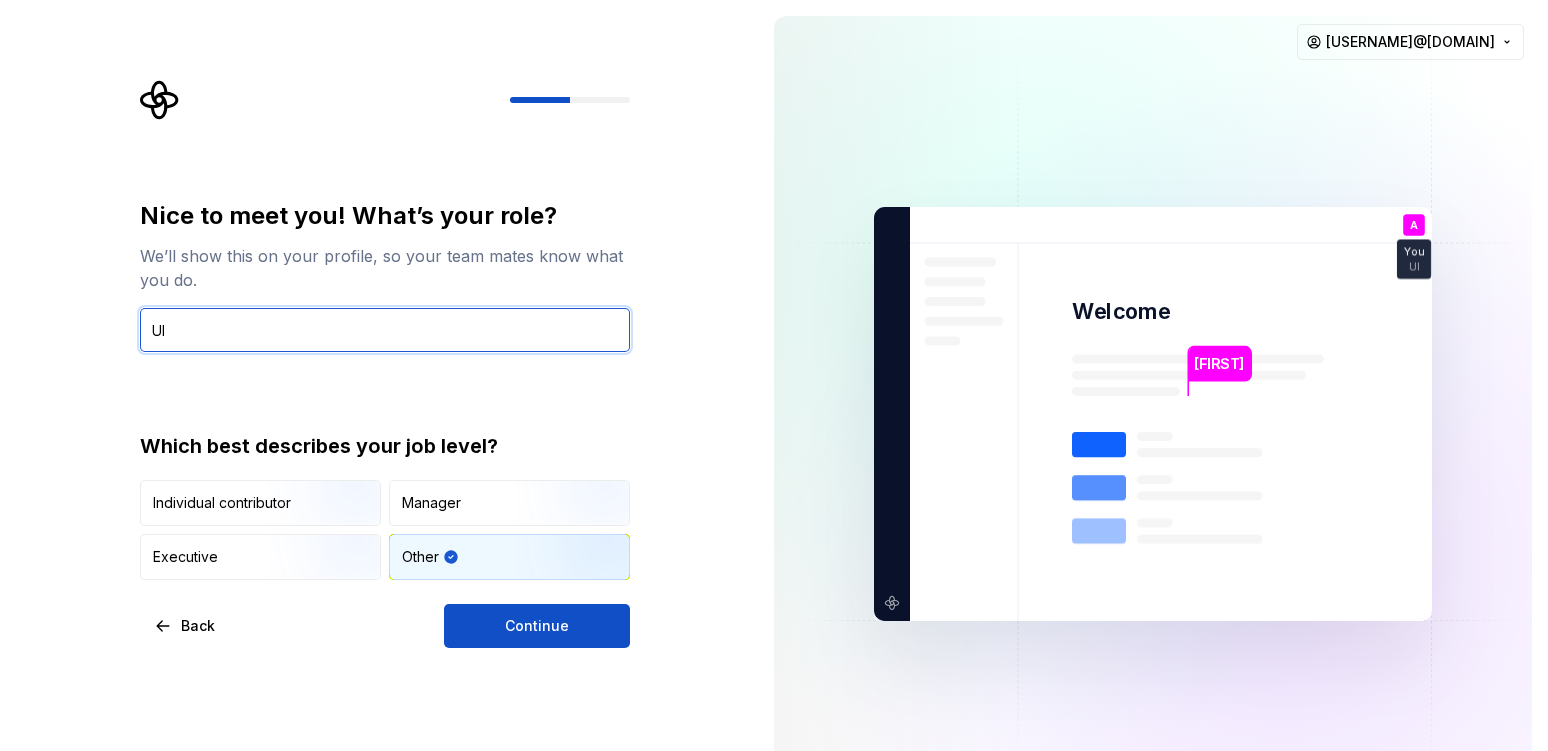 type on "UI Designer" 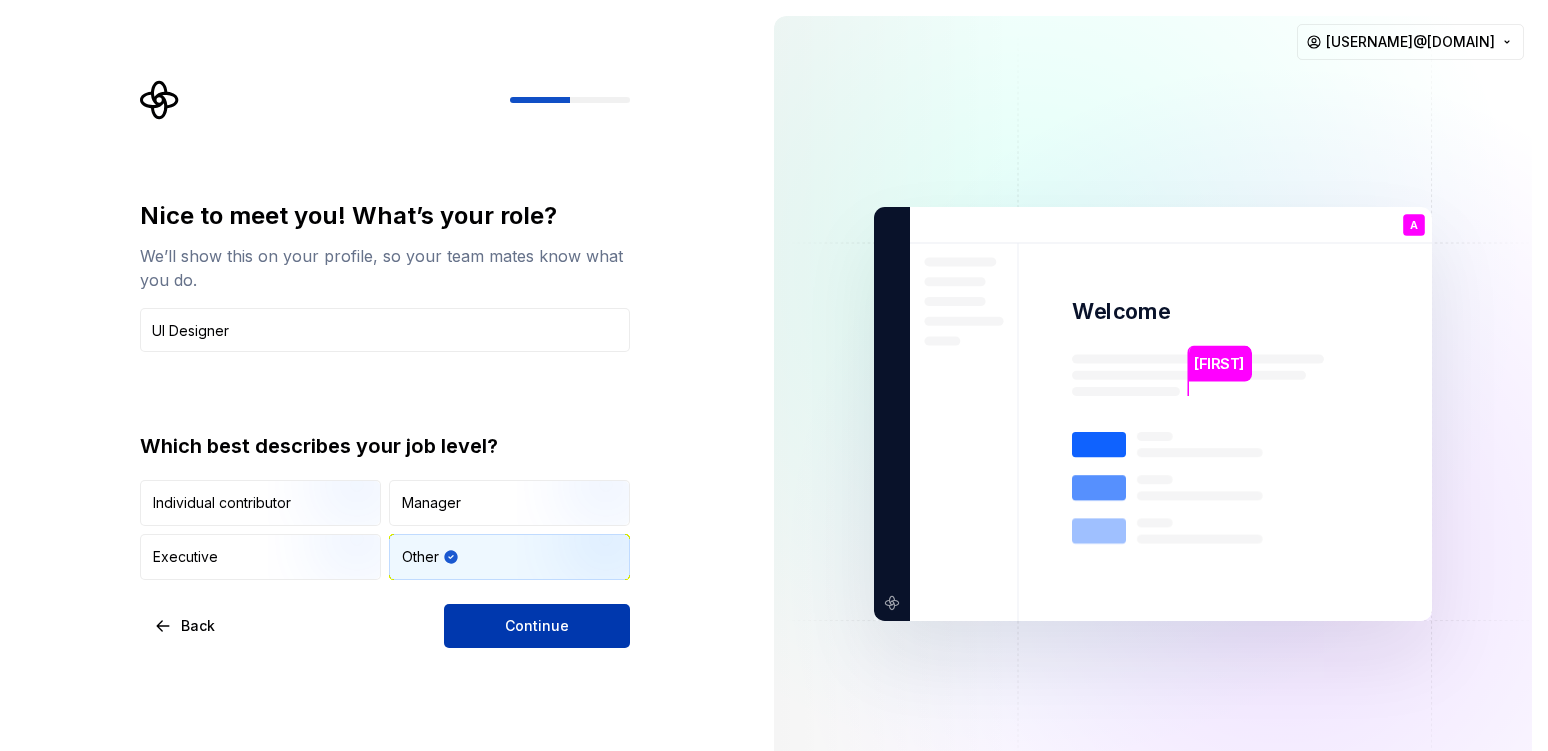 click on "Continue" at bounding box center [537, 626] 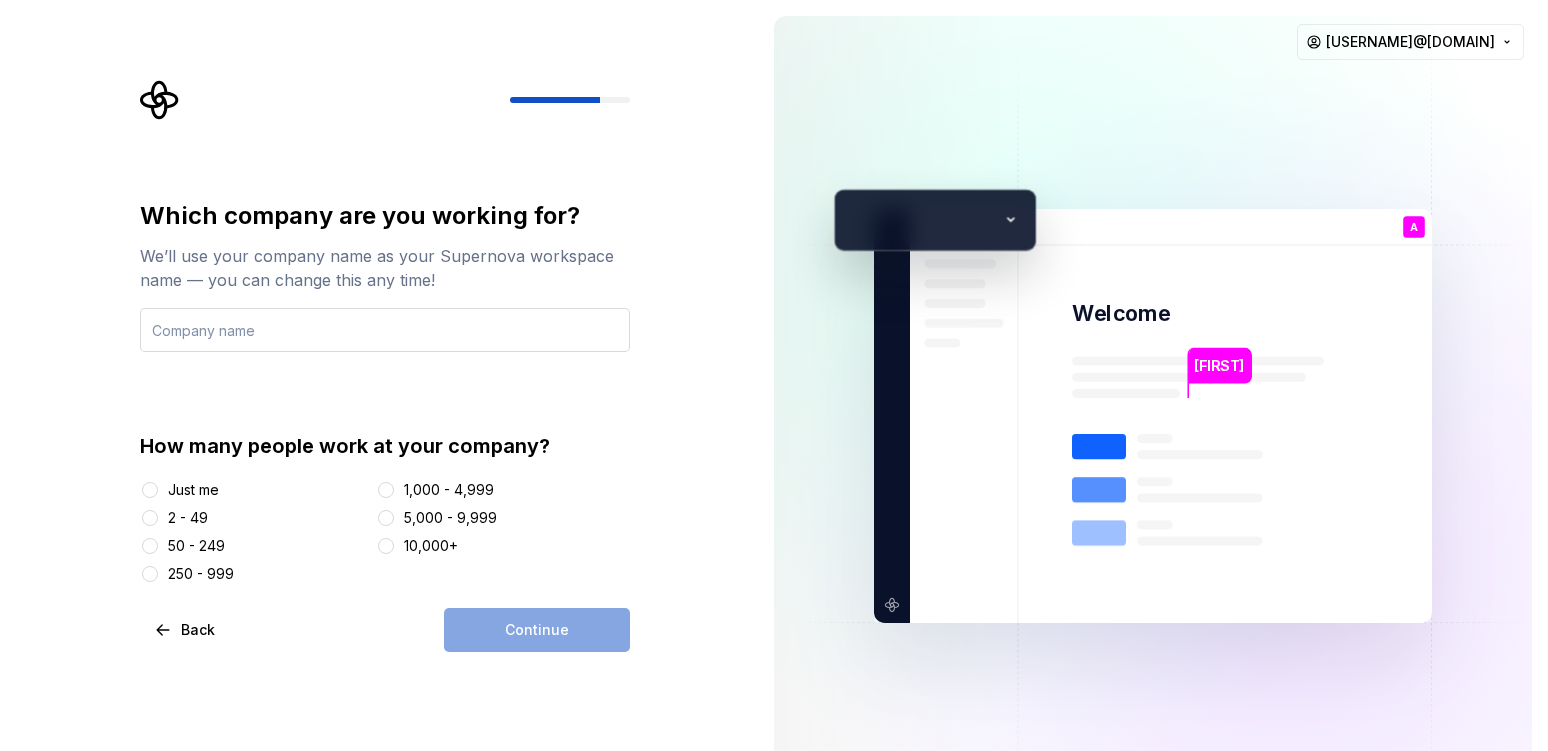 click at bounding box center (385, 330) 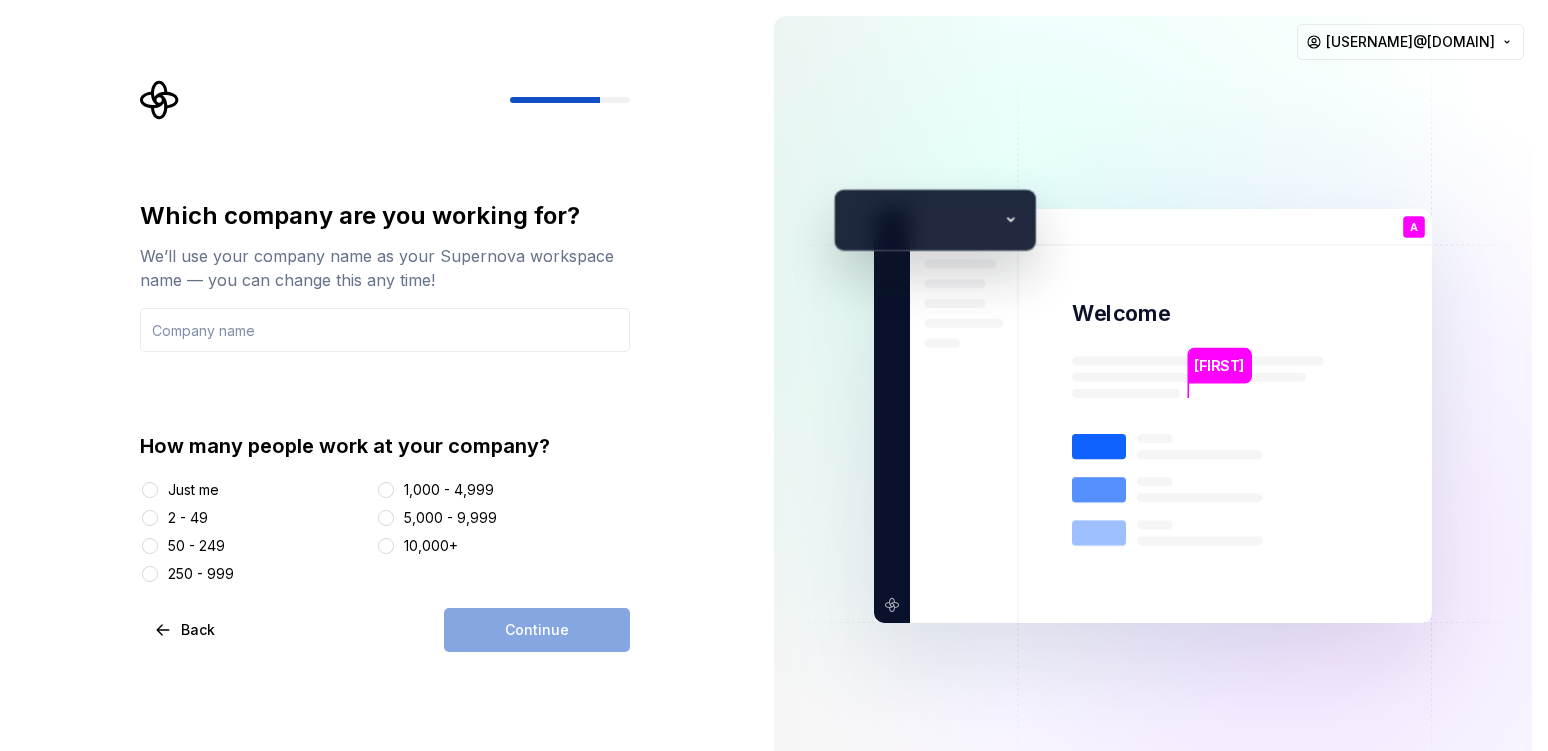 type on "Fifth Beat" 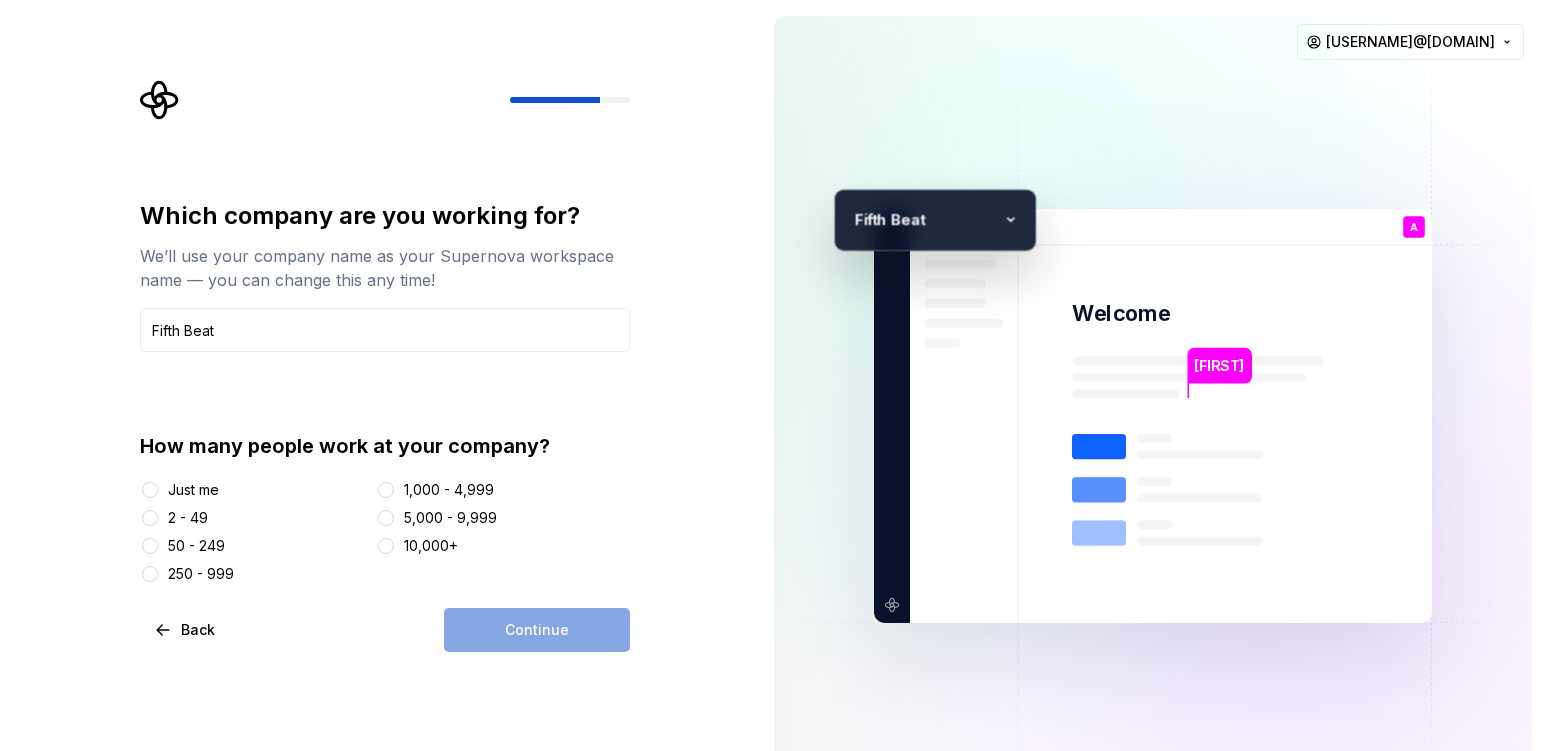 click on "50 - 249" at bounding box center (196, 546) 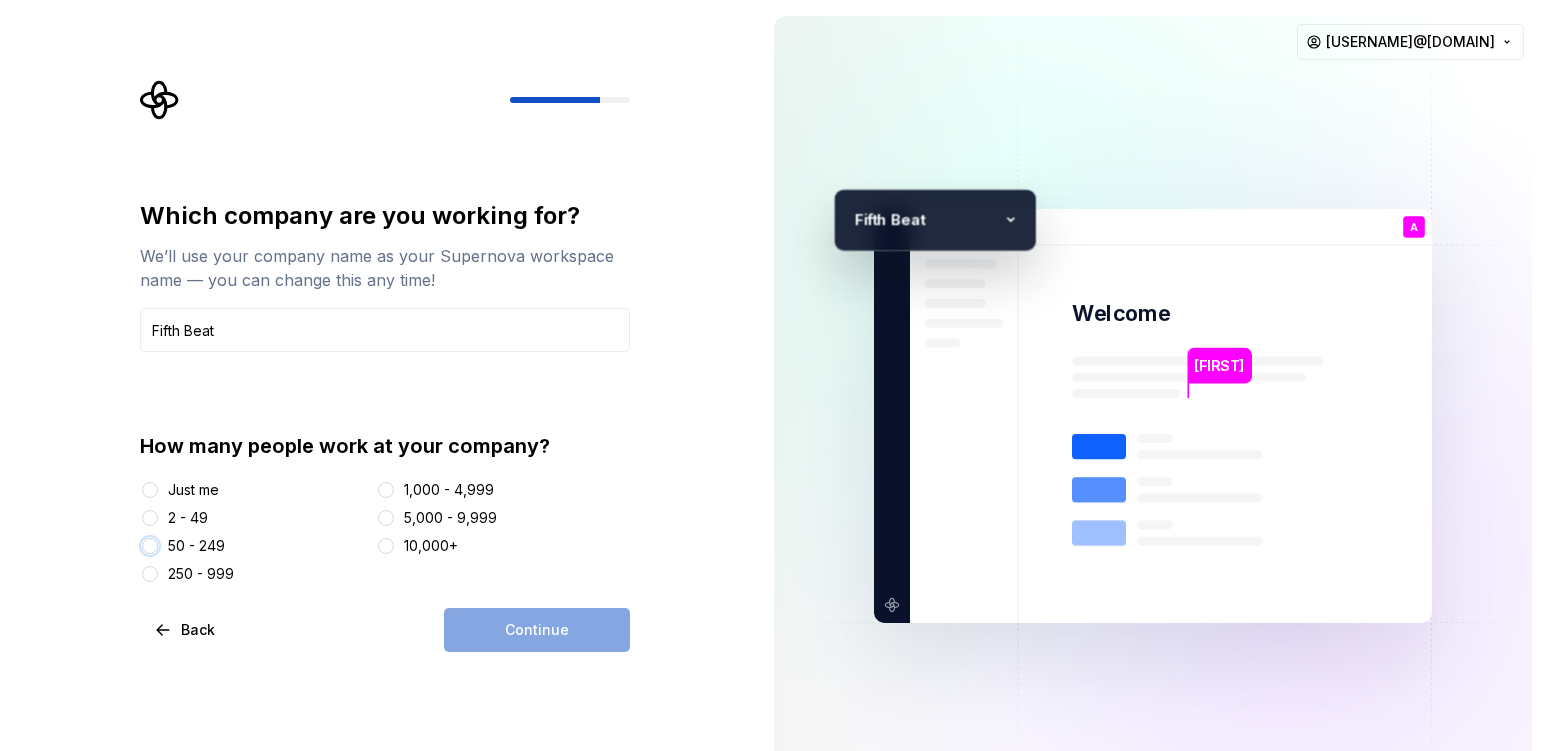 click on "50 - 249" at bounding box center (150, 546) 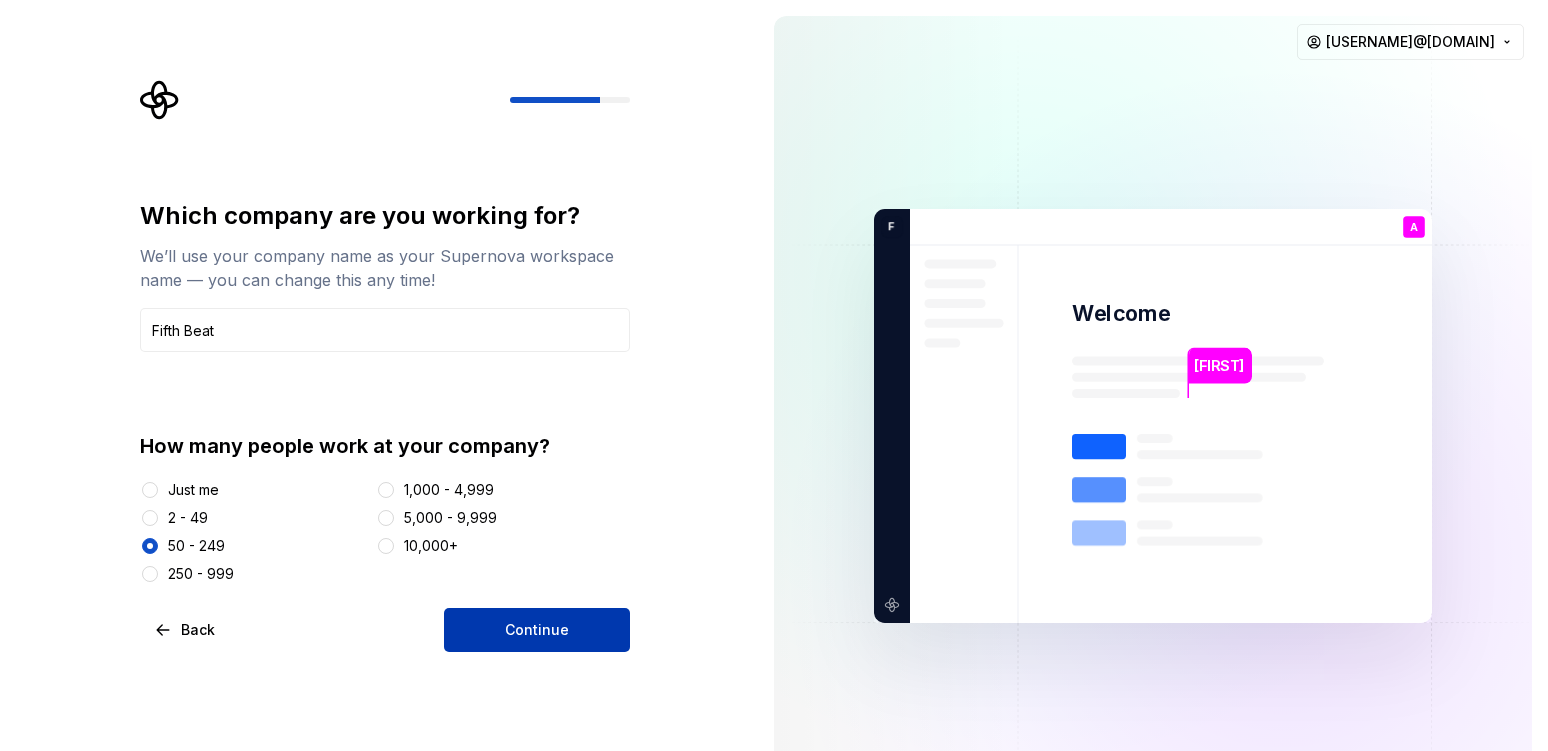 click on "Continue" at bounding box center (537, 630) 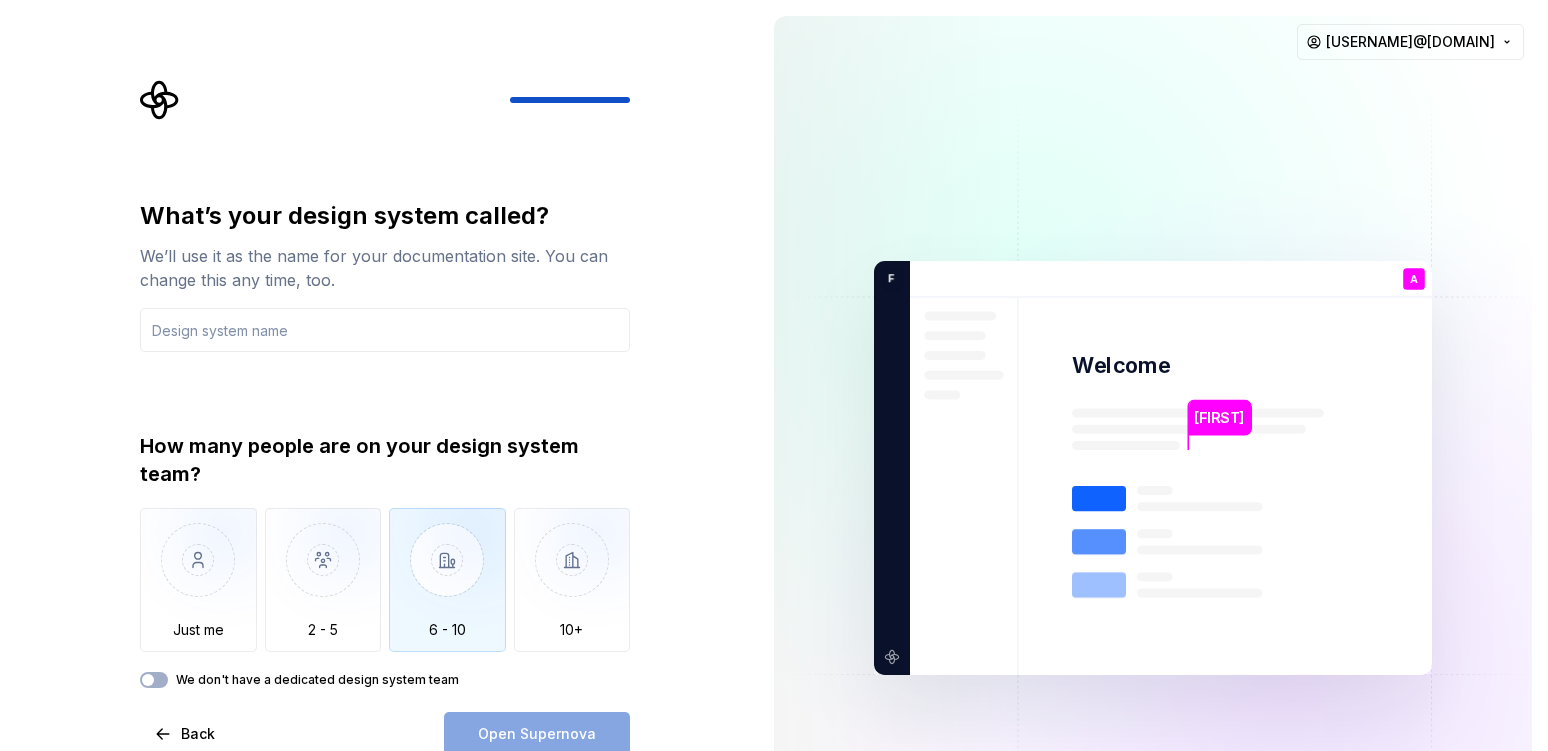 click at bounding box center (447, 575) 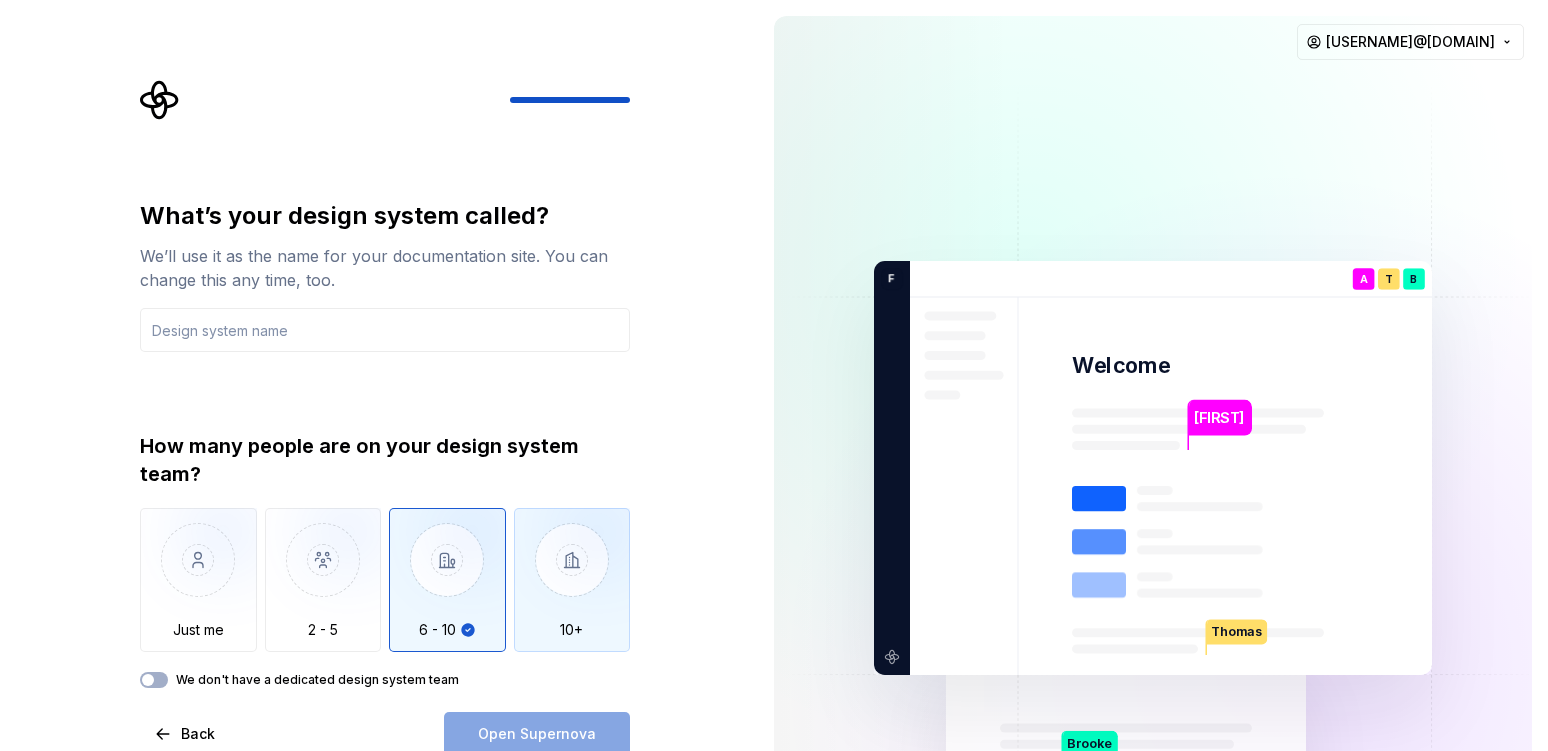 click at bounding box center [572, 575] 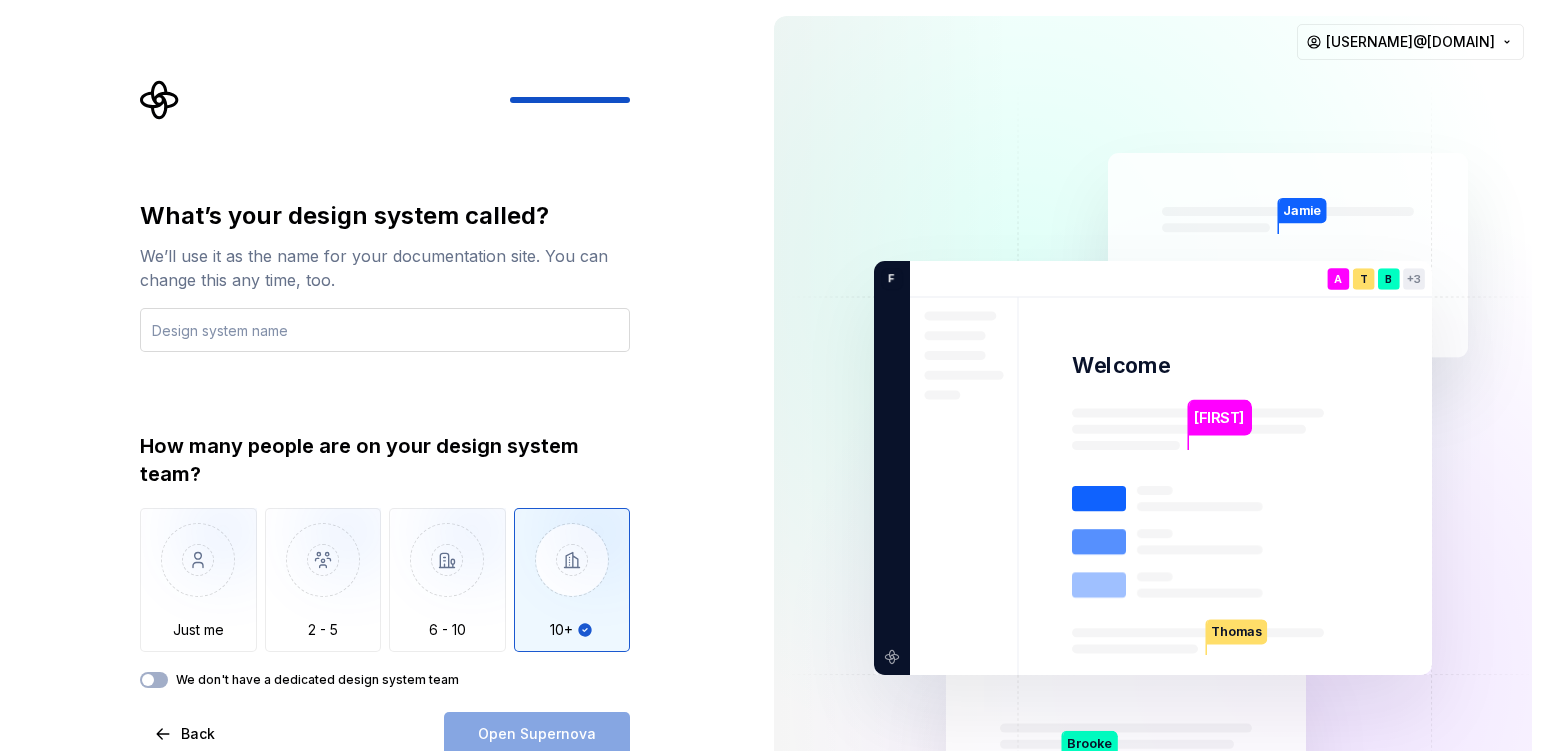 click at bounding box center [385, 330] 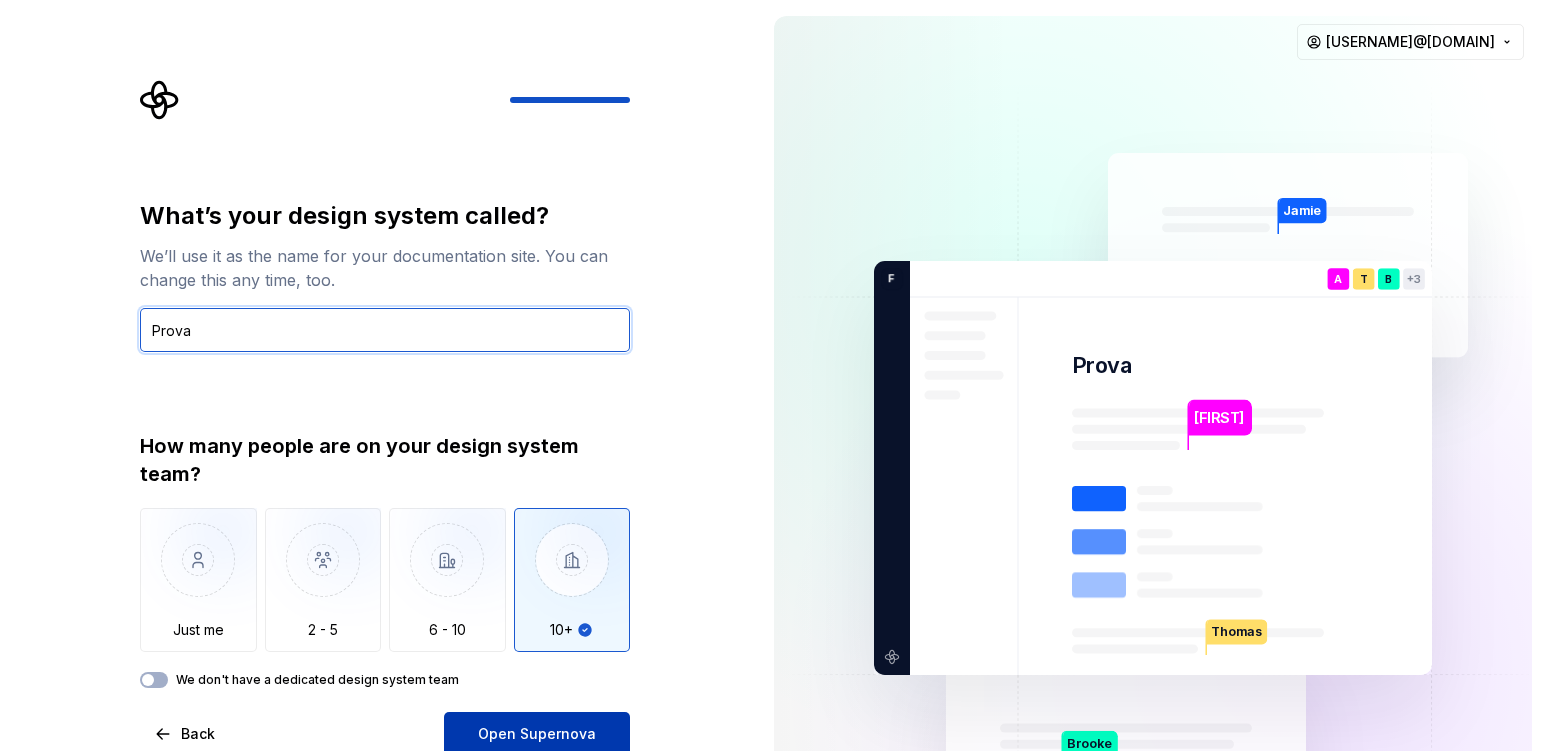 type on "Prova" 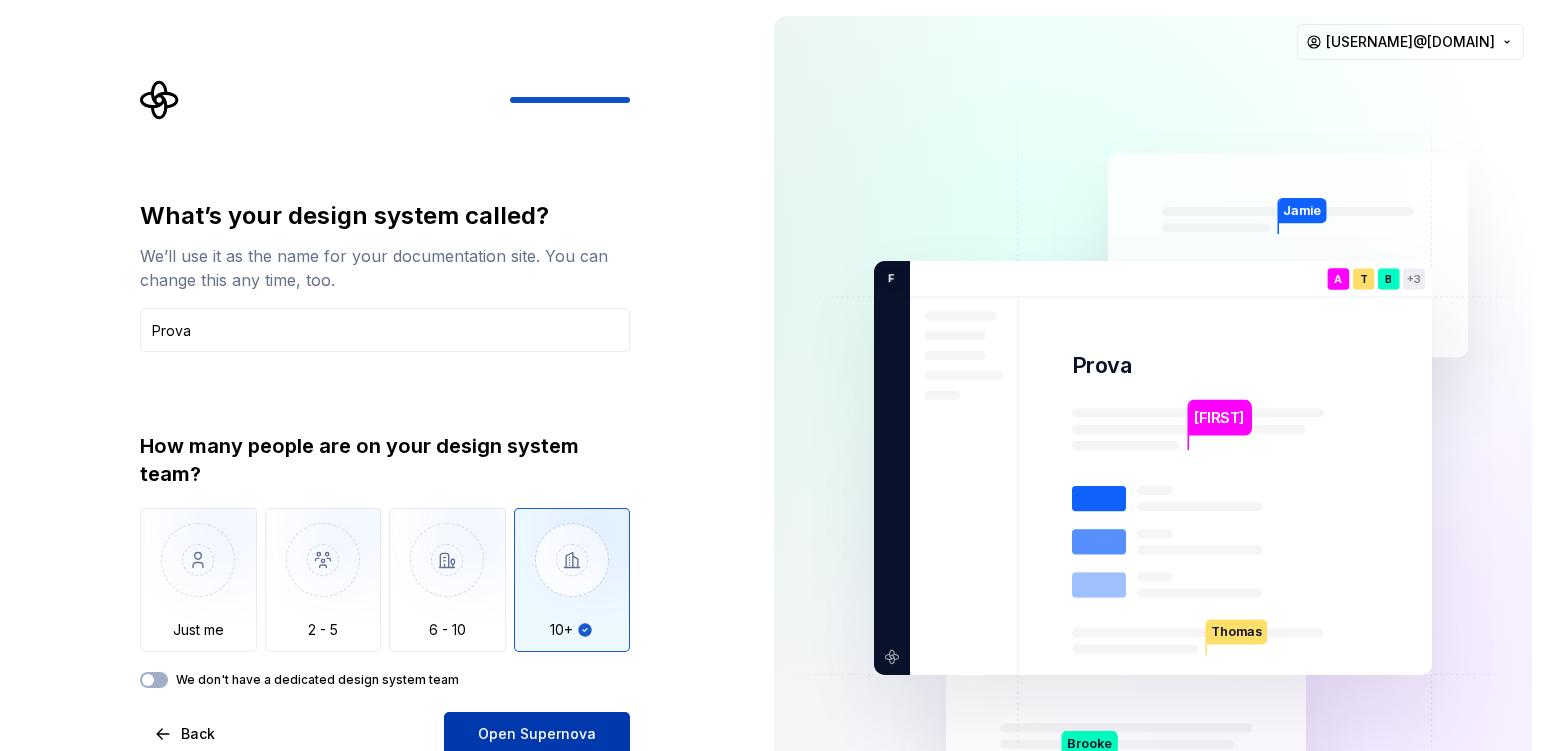 click on "Open Supernova" at bounding box center [537, 734] 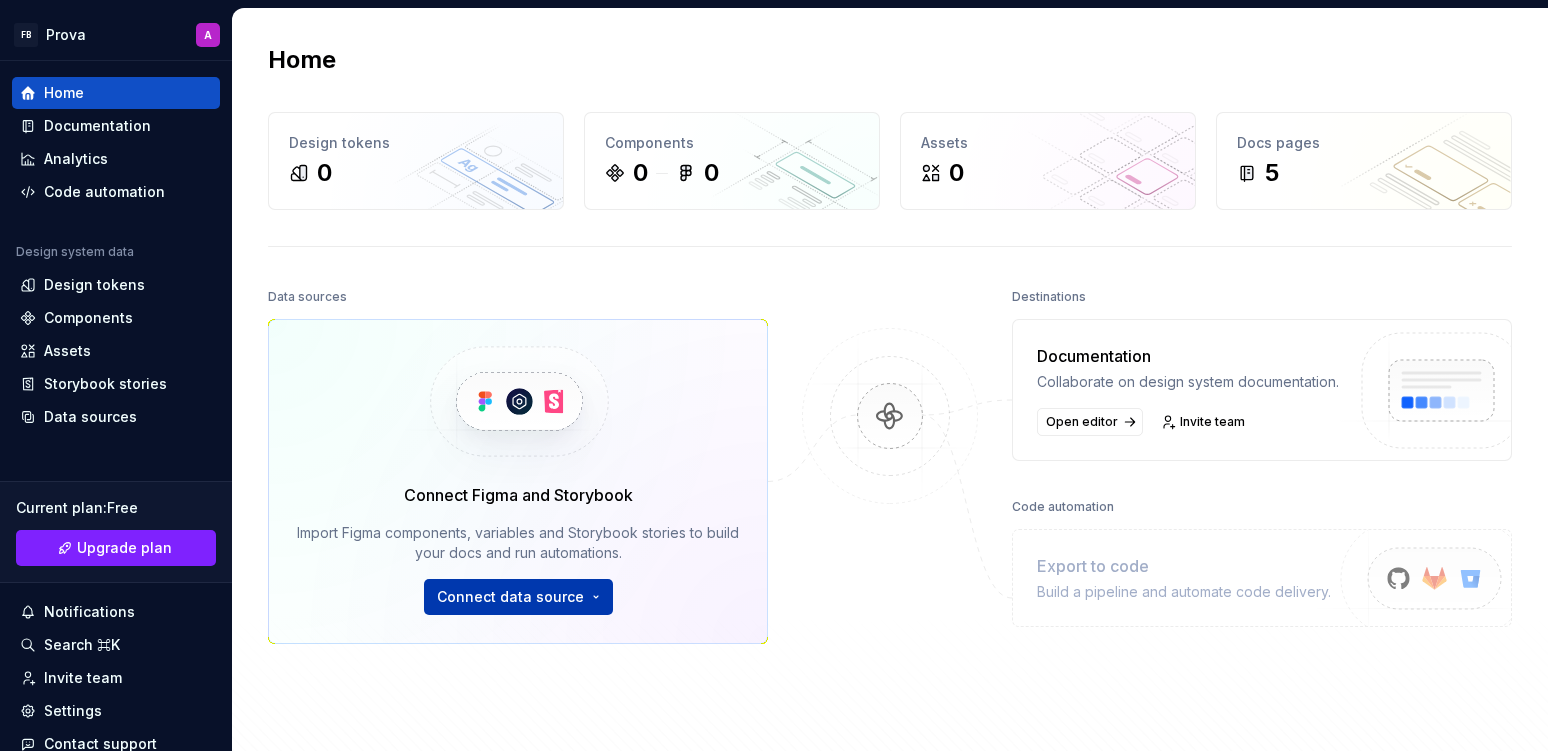 click on "FB Prova A Home Documentation Analytics Code automation Design system data Design tokens Components Assets Storybook stories Data sources Current plan : Free Upgrade plan Notifications Search ⌘K Invite team Settings Contact support Help Home Design tokens 0 Components 0 0 Assets 0 Docs pages 5 Data sources Connect Figma and Storybook Import Figma components, variables and Storybook stories to build your docs and run automations. Connect data source Destinations Documentation Collaborate on design system documentation. Open editor Invite team Code automation Export to code Build a pipeline and automate code delivery. Product documentation Learn how to build, manage and maintain design systems in smarter ways. Developer documentation Start delivering your design choices to your codebases right away. Join our Slack community Connect and learn with other design system practitioners." at bounding box center [774, 375] 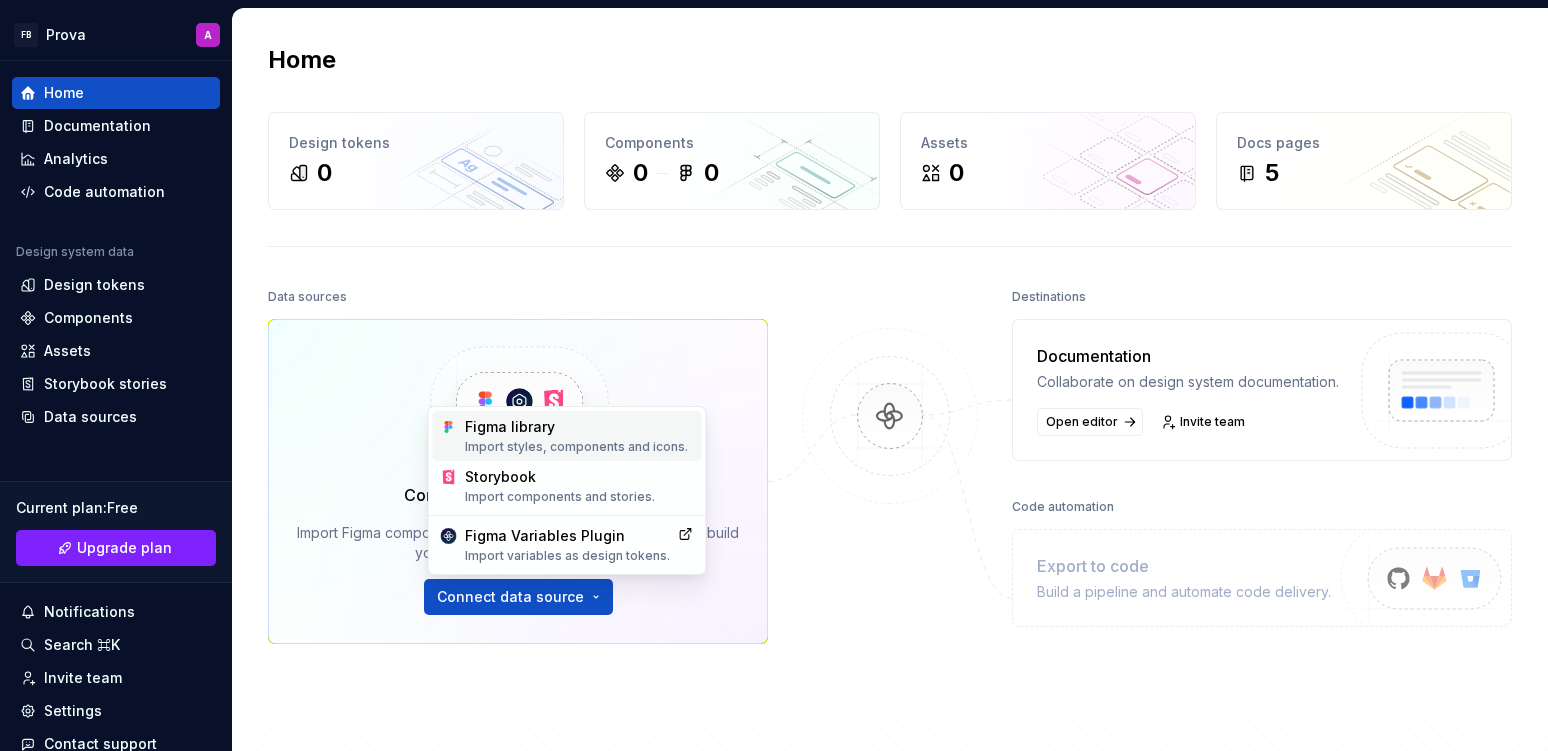click on "Figma library Import styles, components and icons." at bounding box center (579, 436) 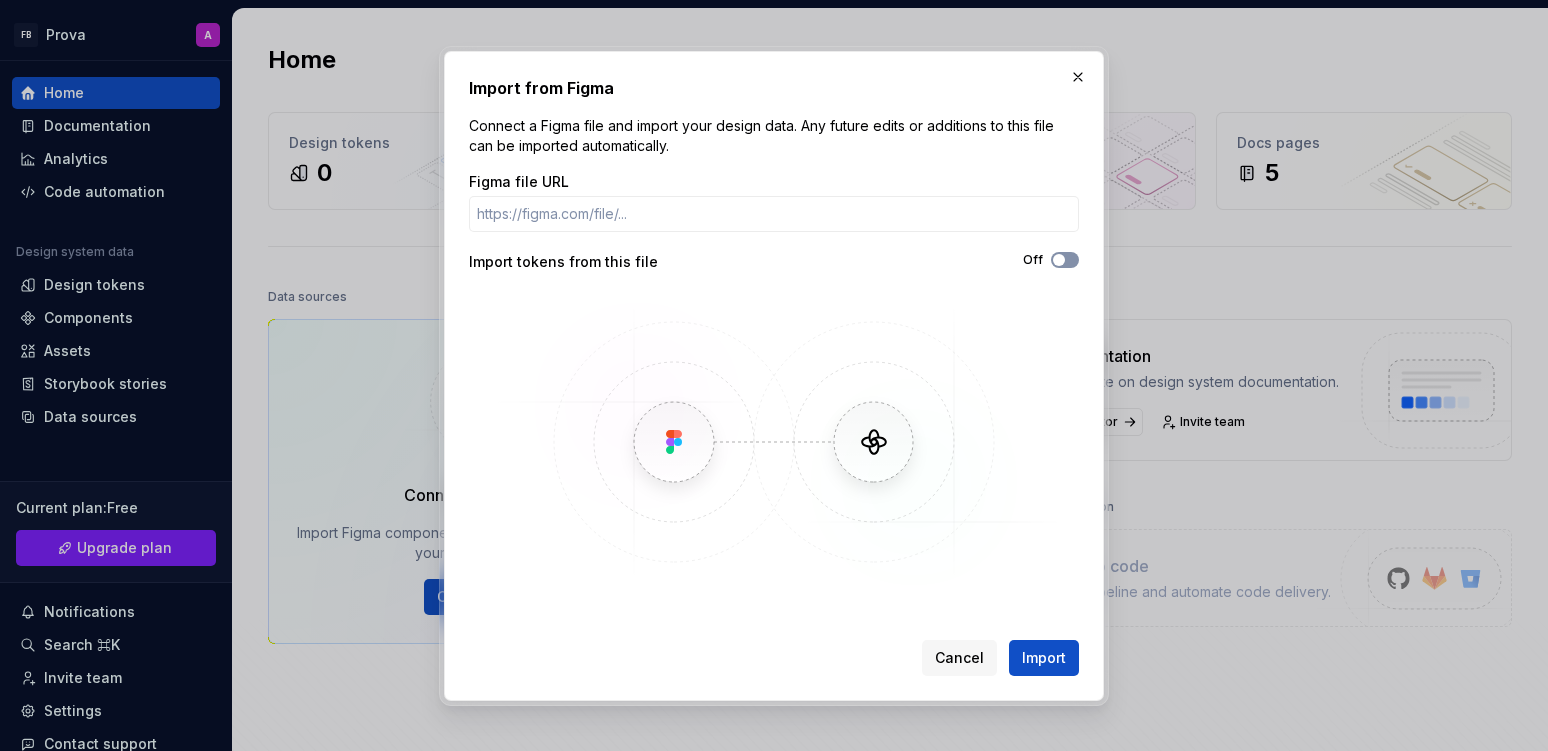 click on "Off" at bounding box center [1065, 260] 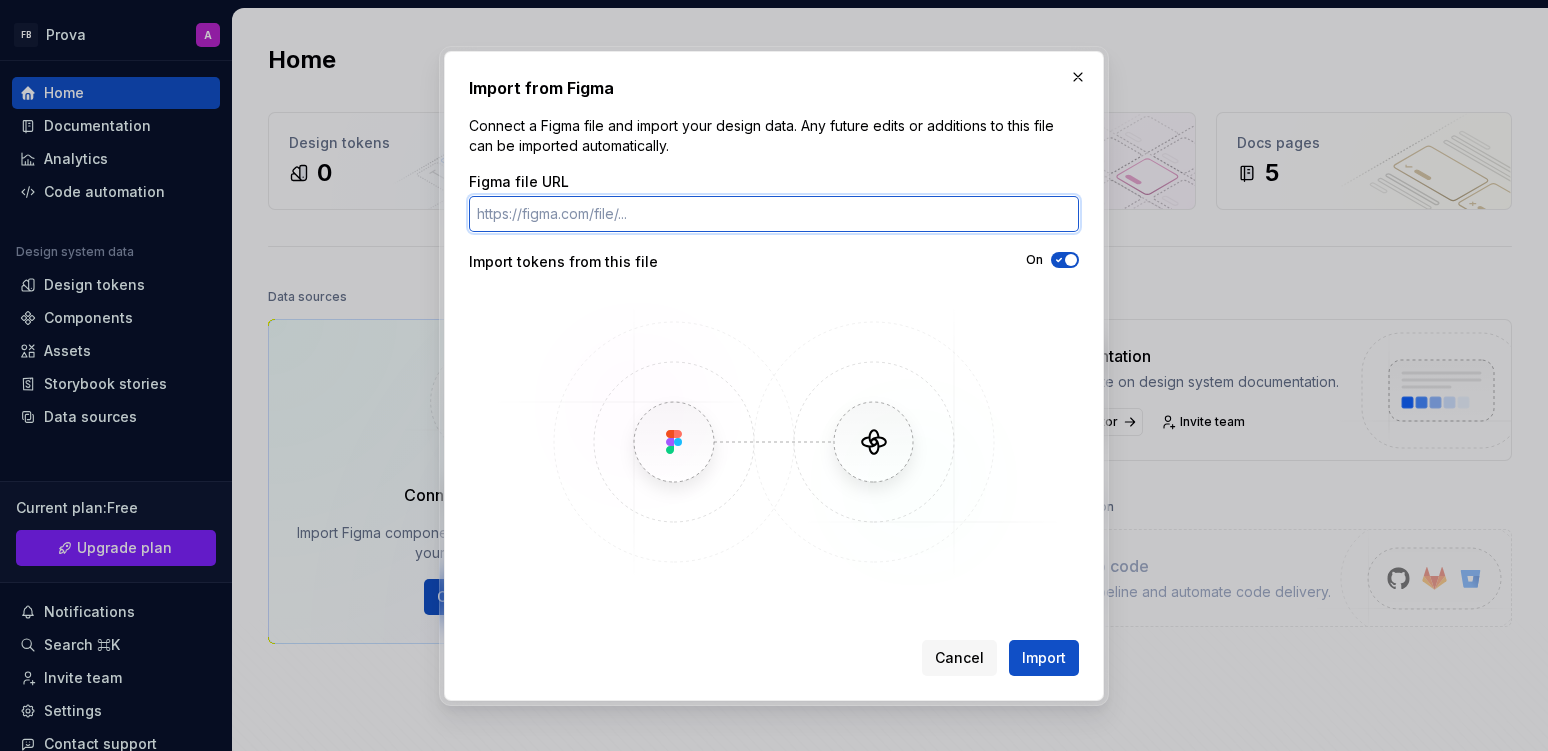 click on "Figma file URL" at bounding box center [774, 214] 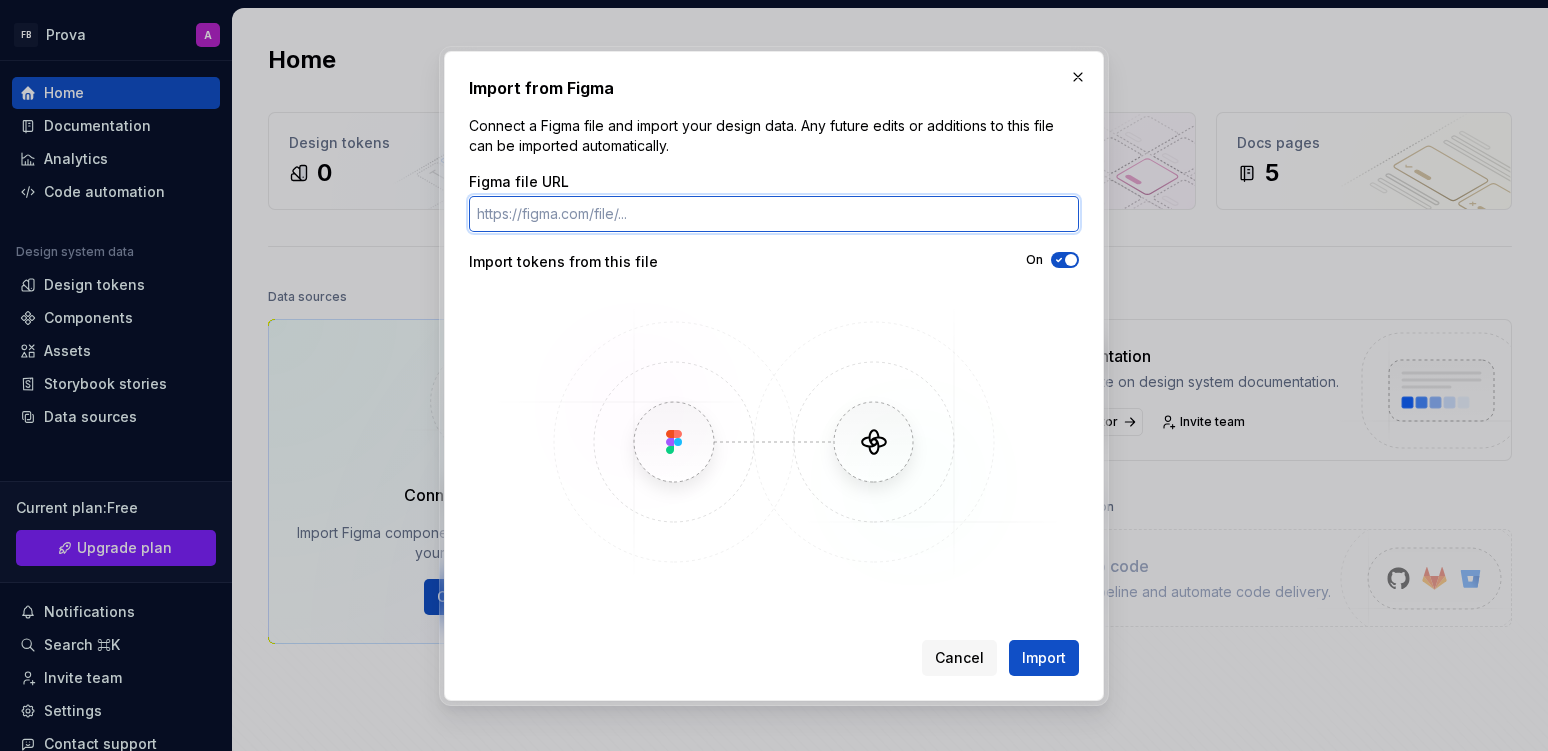 paste on "https://www.figma.com/design/mOQDOEFzkT2UOEBEjPKuUU/DS_Web?node-id=14730-49521&t=kjOWsfT4x6iqzy7A-1" 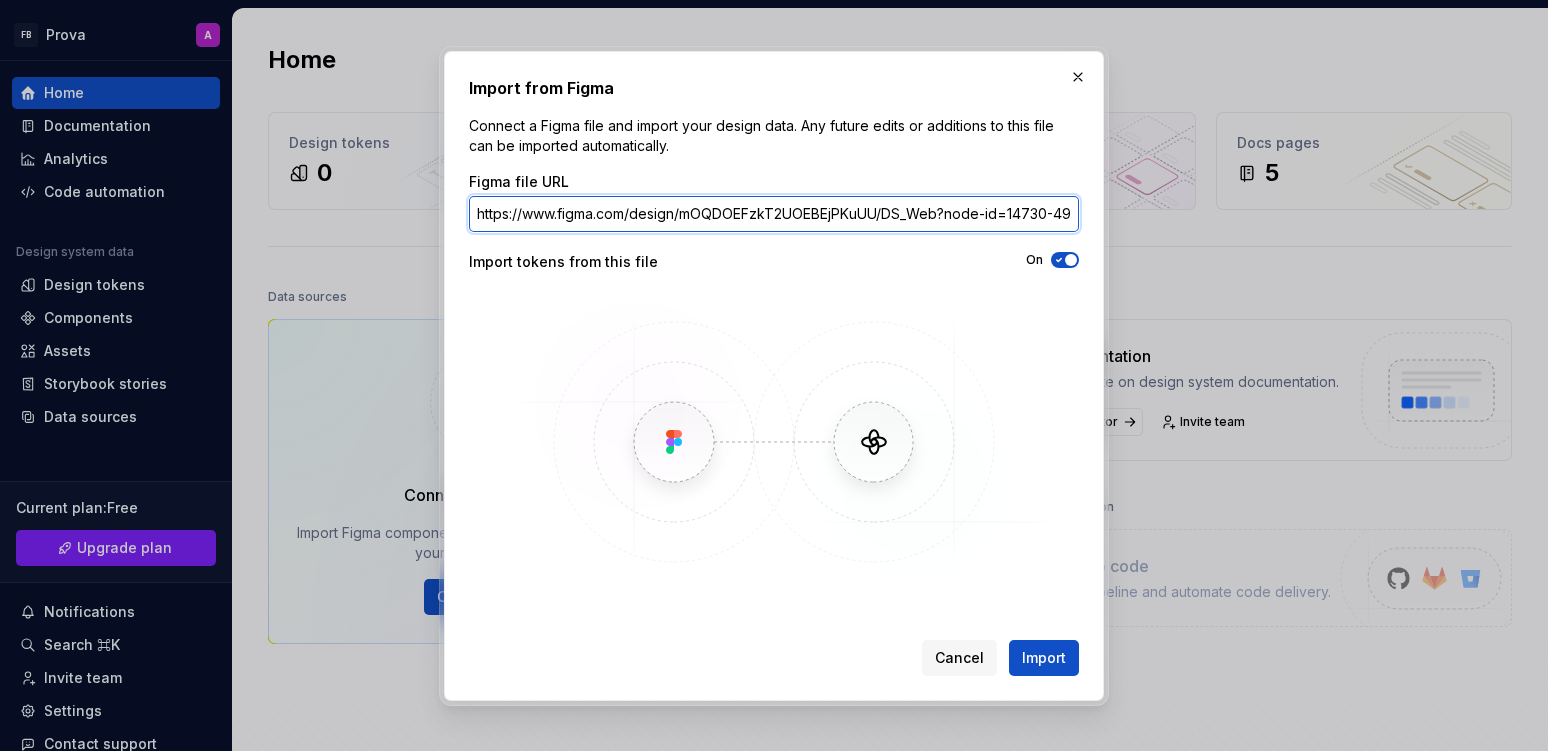 scroll, scrollTop: 0, scrollLeft: 190, axis: horizontal 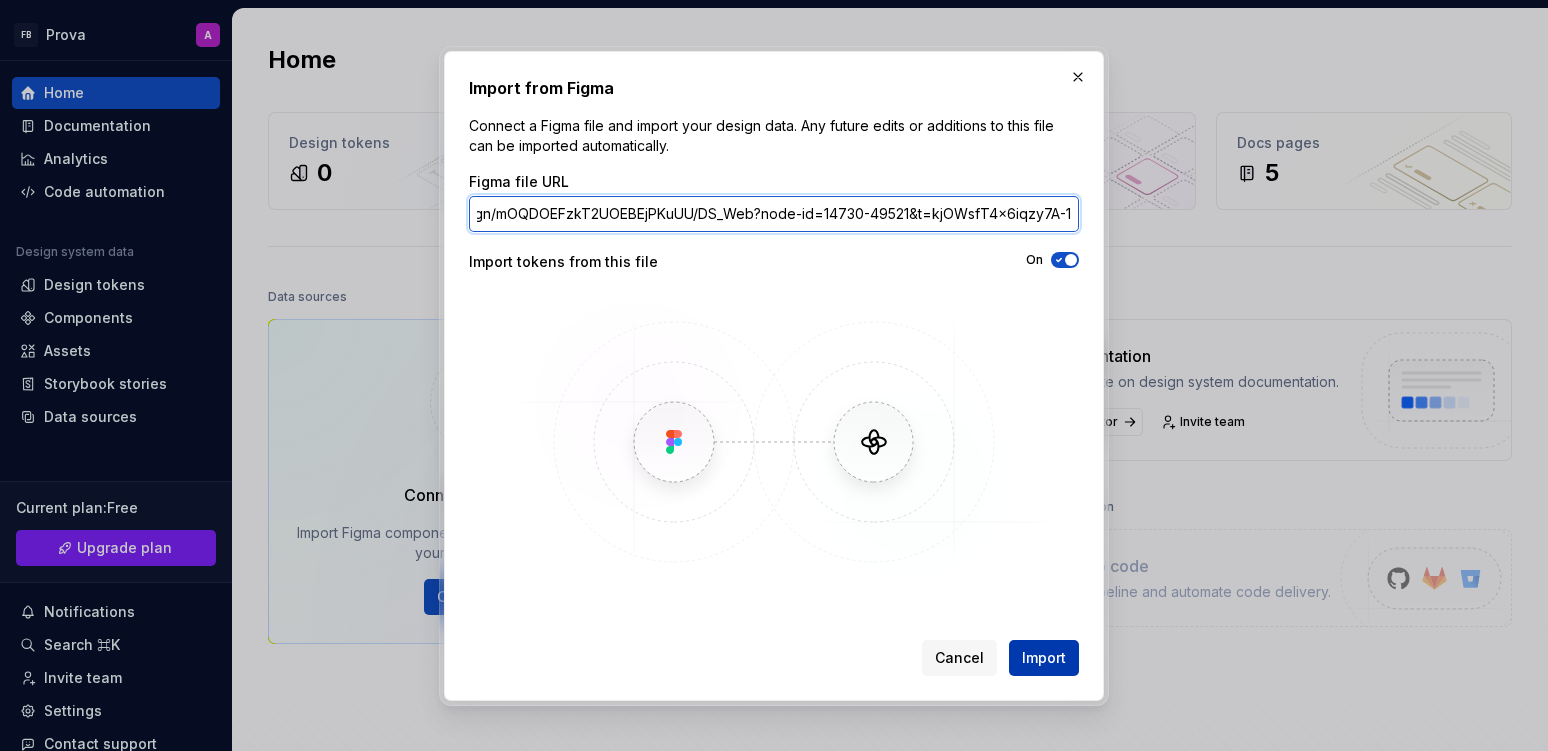 type on "https://www.figma.com/design/mOQDOEFzkT2UOEBEjPKuUU/DS_Web?node-id=14730-49521&t=kjOWsfT4x6iqzy7A-1" 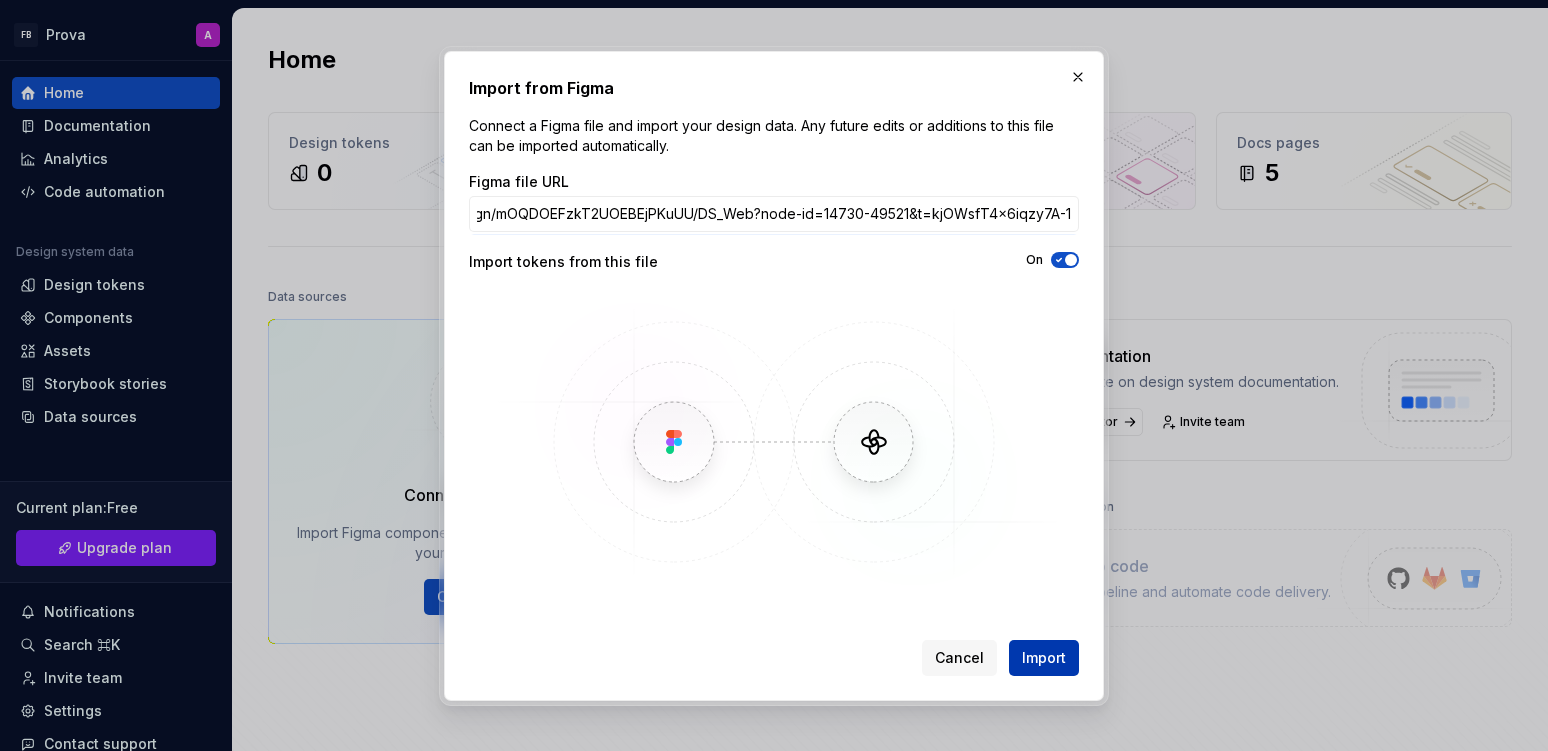 click on "Import" at bounding box center (1044, 658) 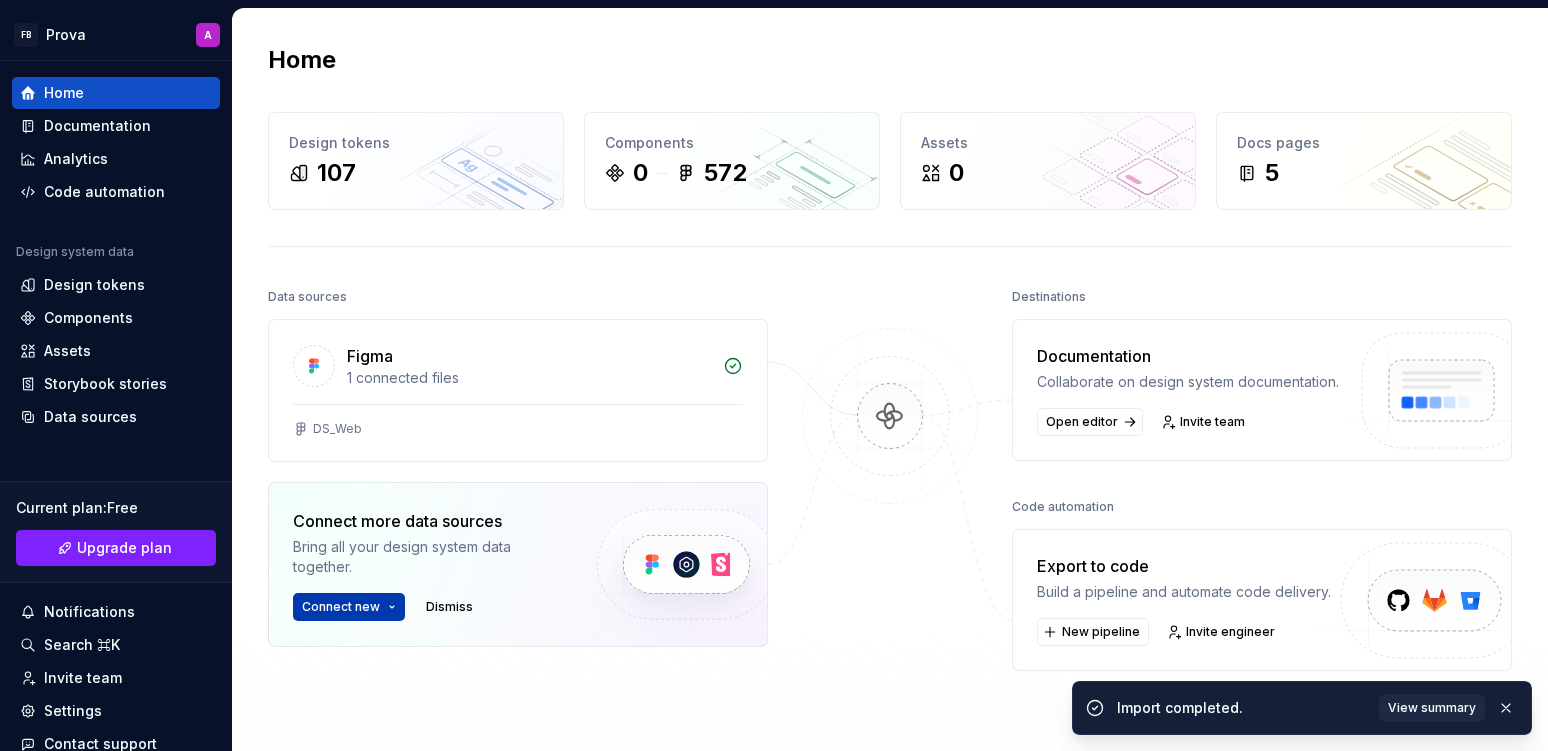 click on "FB Prova A Home Documentation Analytics Code automation Design system data Design tokens Components Assets Storybook stories Data sources Current plan : Free Upgrade plan Notifications Search ⌘K Invite team Settings Contact support Help Home Design tokens 107 Components 0 572 Assets 0 Docs pages 5 Data sources Figma 1 connected files DS_Web Connect more data sources Bring all your design system data together. Connect new Dismiss Destinations Documentation Collaborate on design system documentation. Open editor Invite team Code automation Export to code Build a pipeline and automate code delivery. New pipeline Invite engineer Product documentation Learn how to build, manage and maintain design systems in smarter ways. Developer documentation Start delivering your design choices to your codebases right away. Join our Slack community Connect and learn with other design system practitioners. Import completed. View summary" at bounding box center [774, 375] 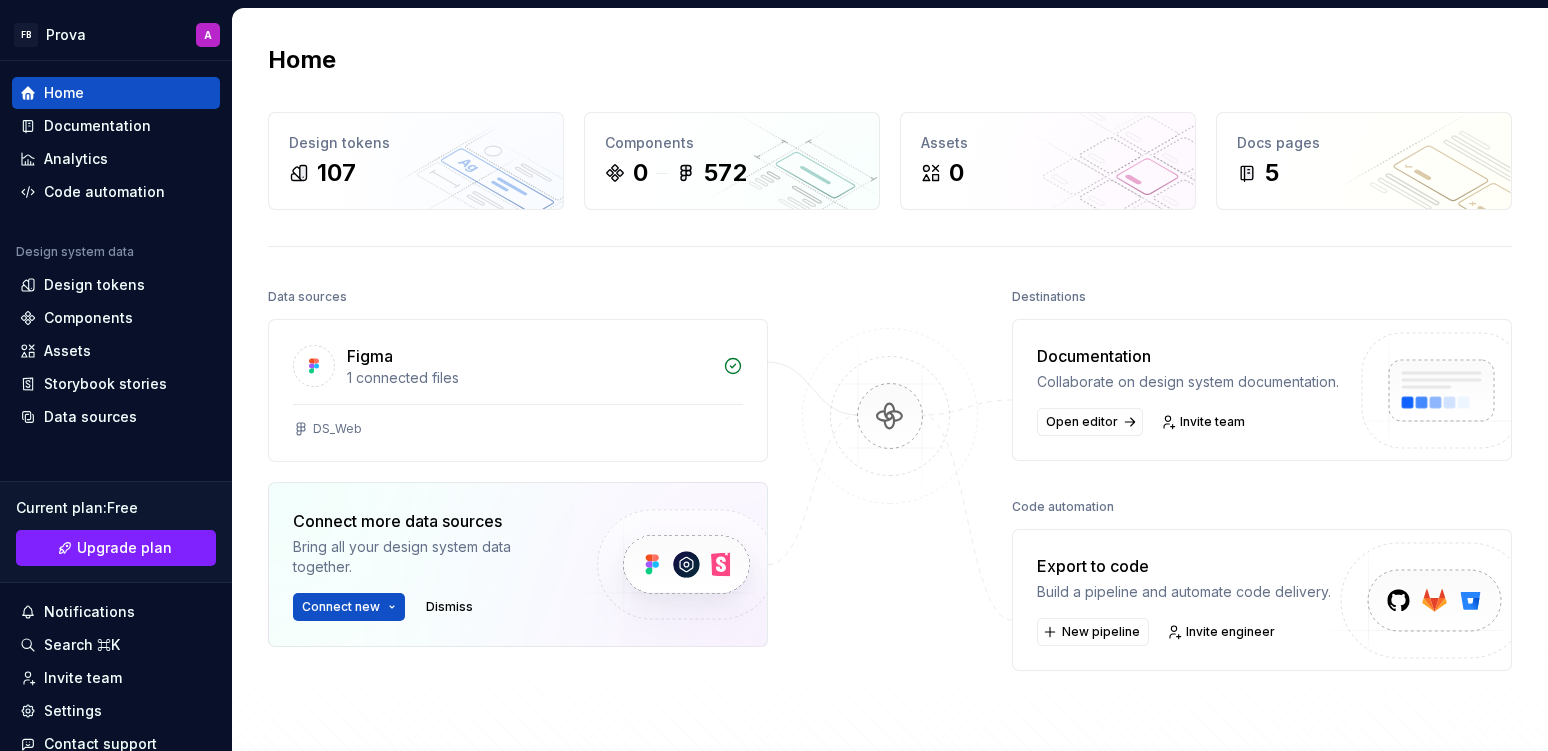 click on "FB Prova A Home Documentation Analytics Code automation Design system data Design tokens Components Assets Storybook stories Data sources Current plan : Free Upgrade plan Notifications Search ⌘K Invite team Settings Contact support Help Home Design tokens 107 Components 0 572 Assets 0 Docs pages 5 Data sources Figma 1 connected files DS_Web Connect more data sources Bring all your design system data together. Connect new Dismiss Destinations Documentation Collaborate on design system documentation. Open editor Invite team Code automation Export to code Build a pipeline and automate code delivery. New pipeline Invite engineer Product documentation Learn how to build, manage and maintain design systems in smarter ways. Developer documentation Start delivering your design choices to your codebases right away. Join our Slack community Connect and learn with other design system practitioners." at bounding box center [774, 375] 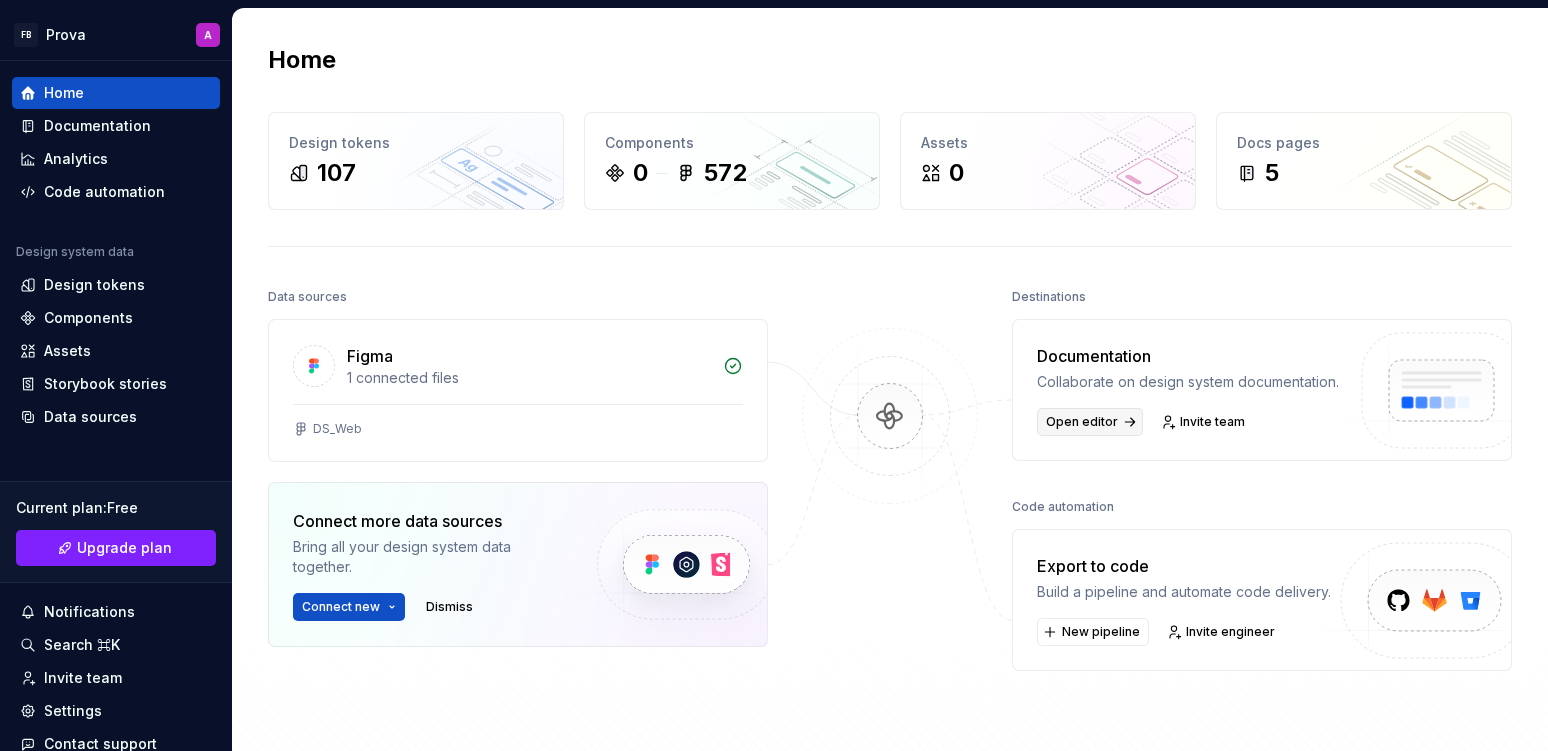 click on "Open editor" at bounding box center [1082, 422] 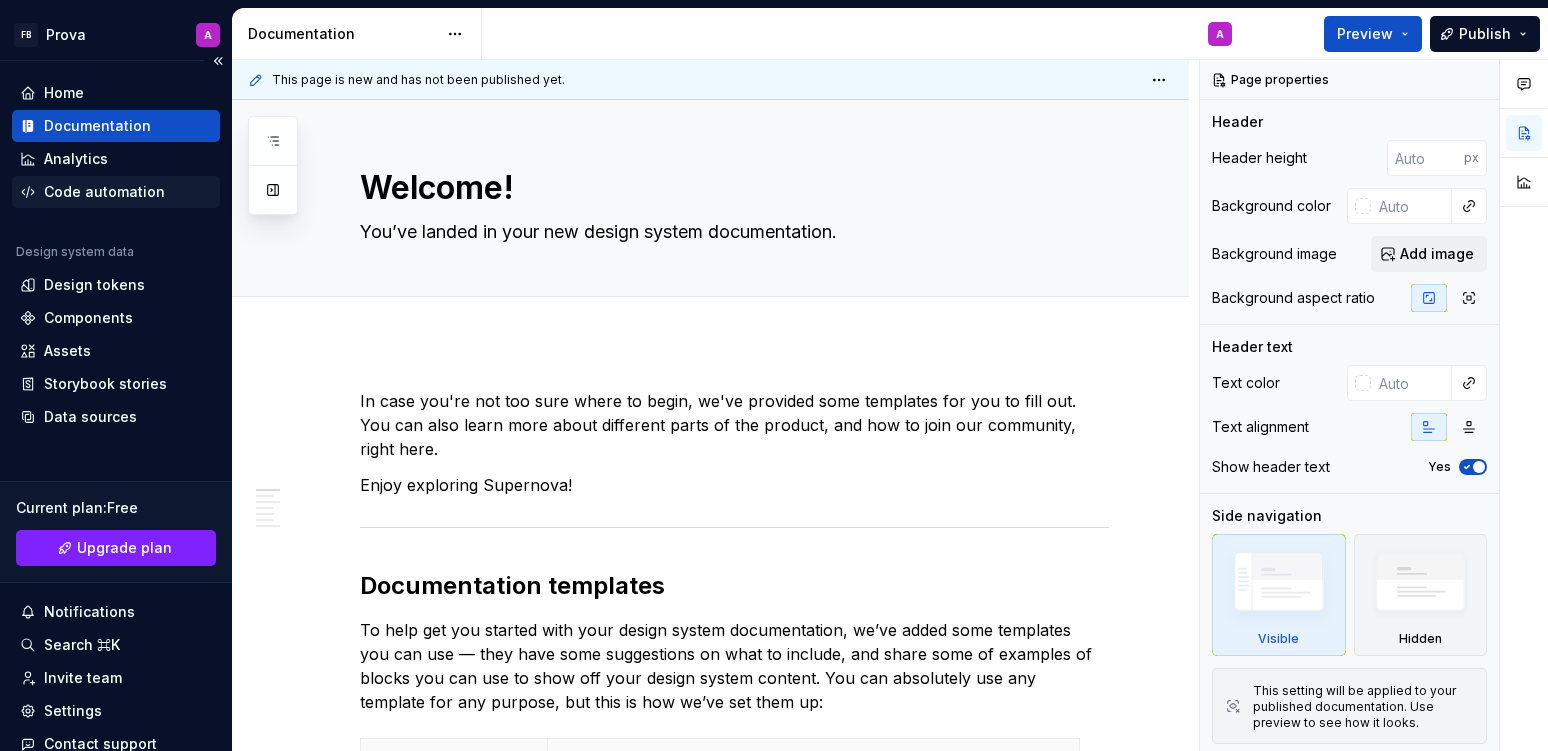click on "Code automation" at bounding box center (116, 192) 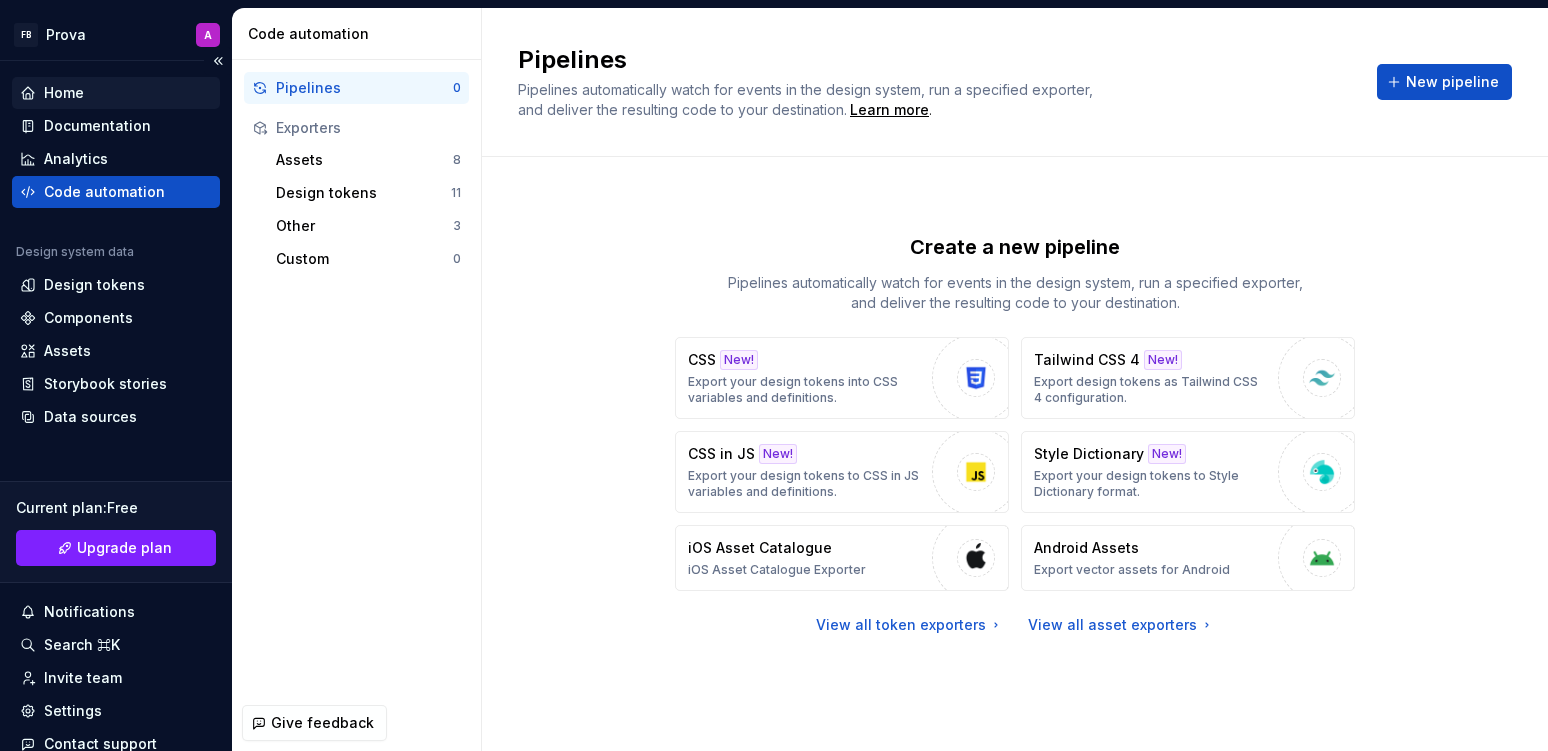click on "Home" at bounding box center (116, 93) 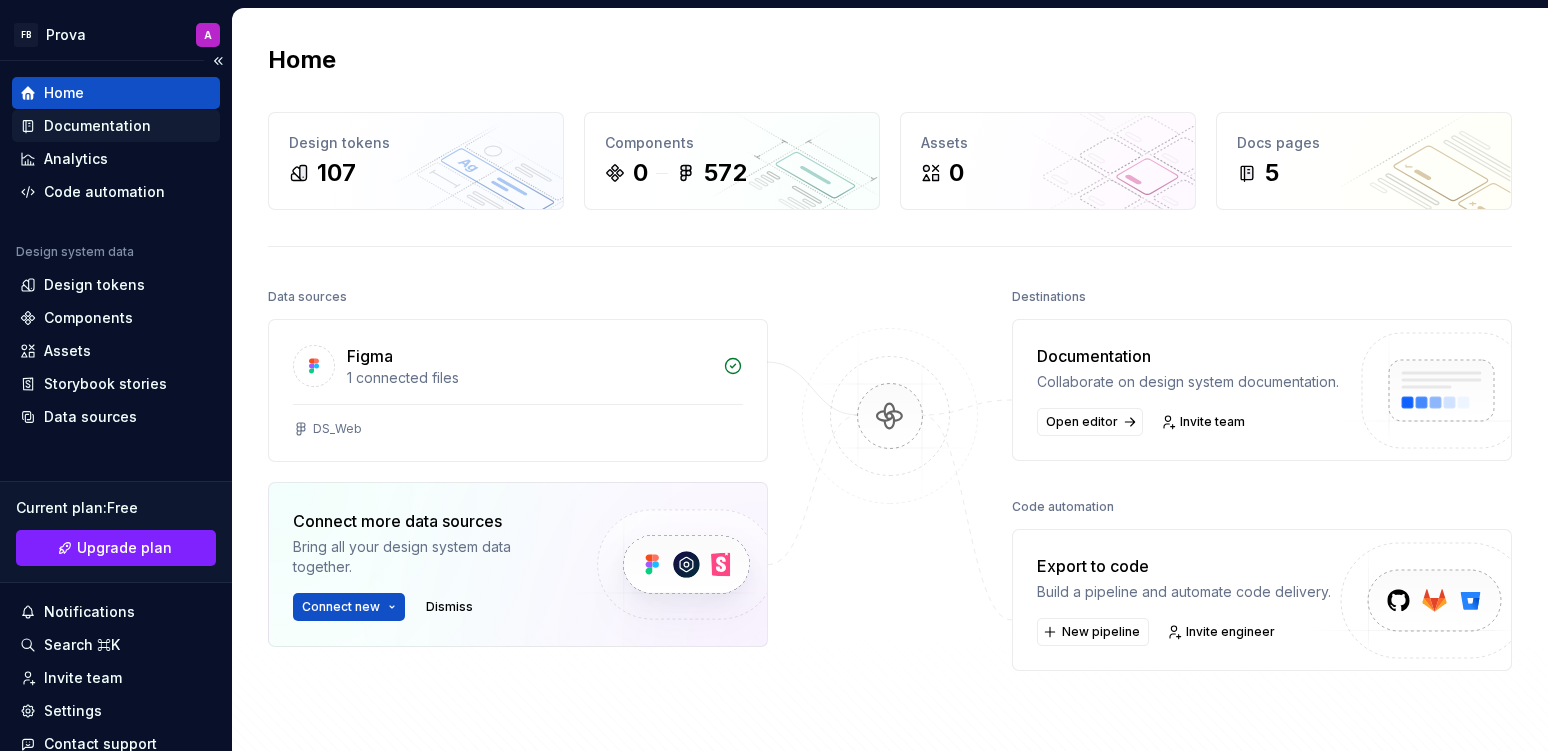 click on "Documentation" at bounding box center [97, 126] 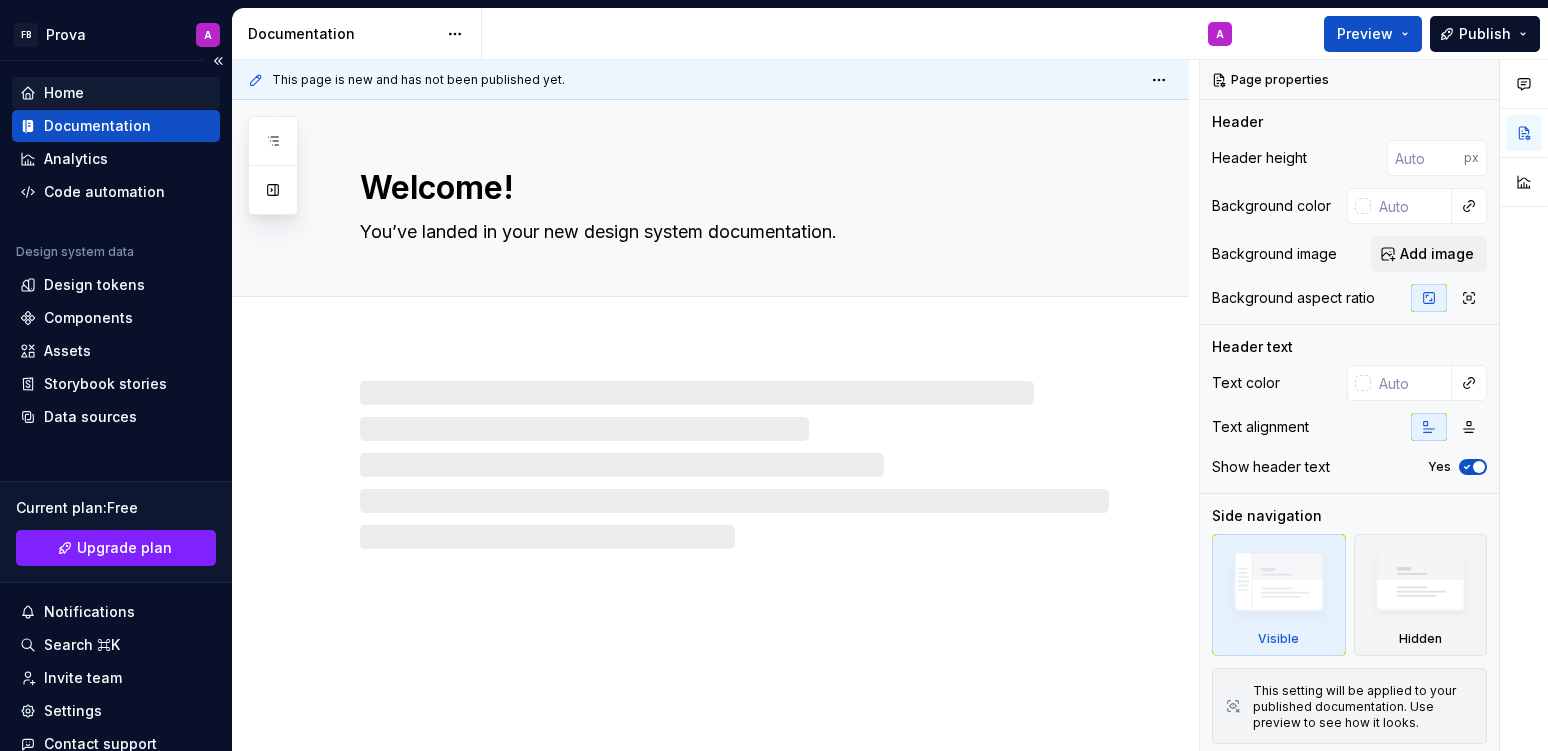 click on "Home" at bounding box center (116, 93) 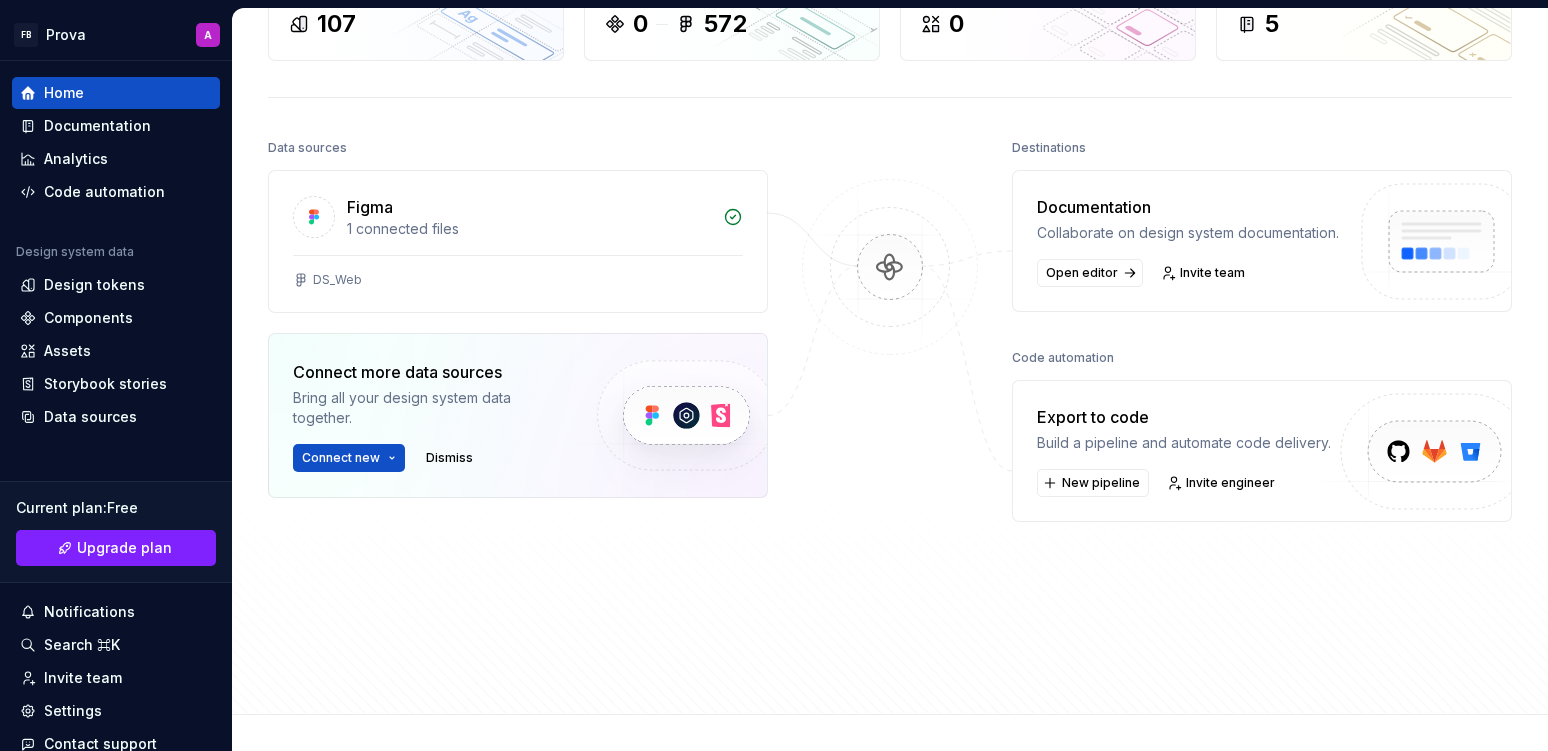 scroll, scrollTop: 0, scrollLeft: 0, axis: both 